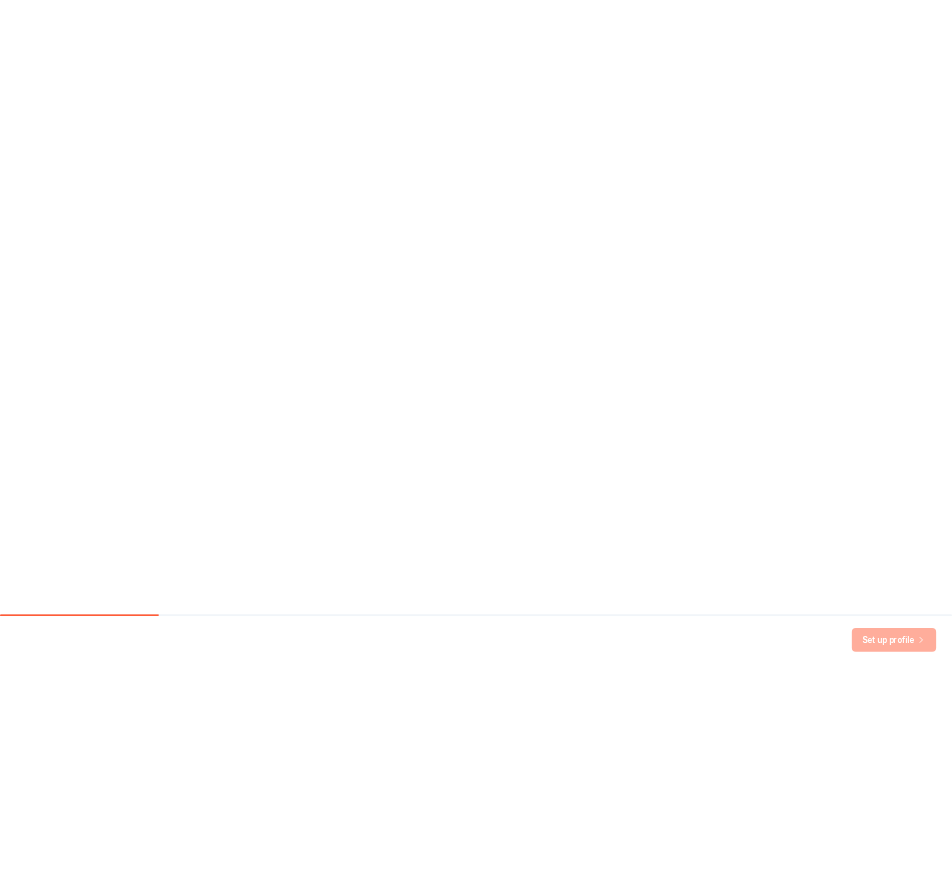 scroll, scrollTop: 0, scrollLeft: 0, axis: both 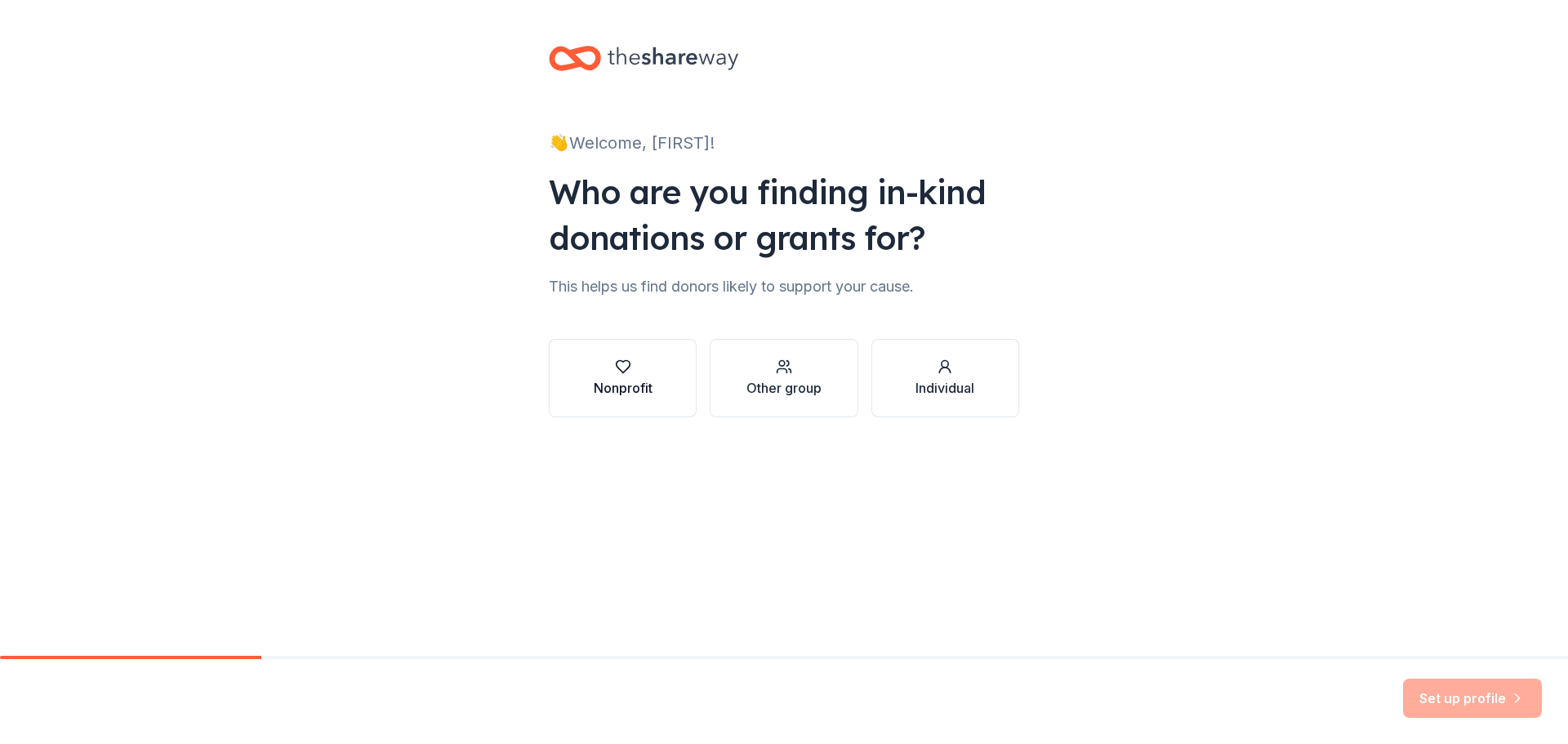 click on "Nonprofit" at bounding box center [623, 388] 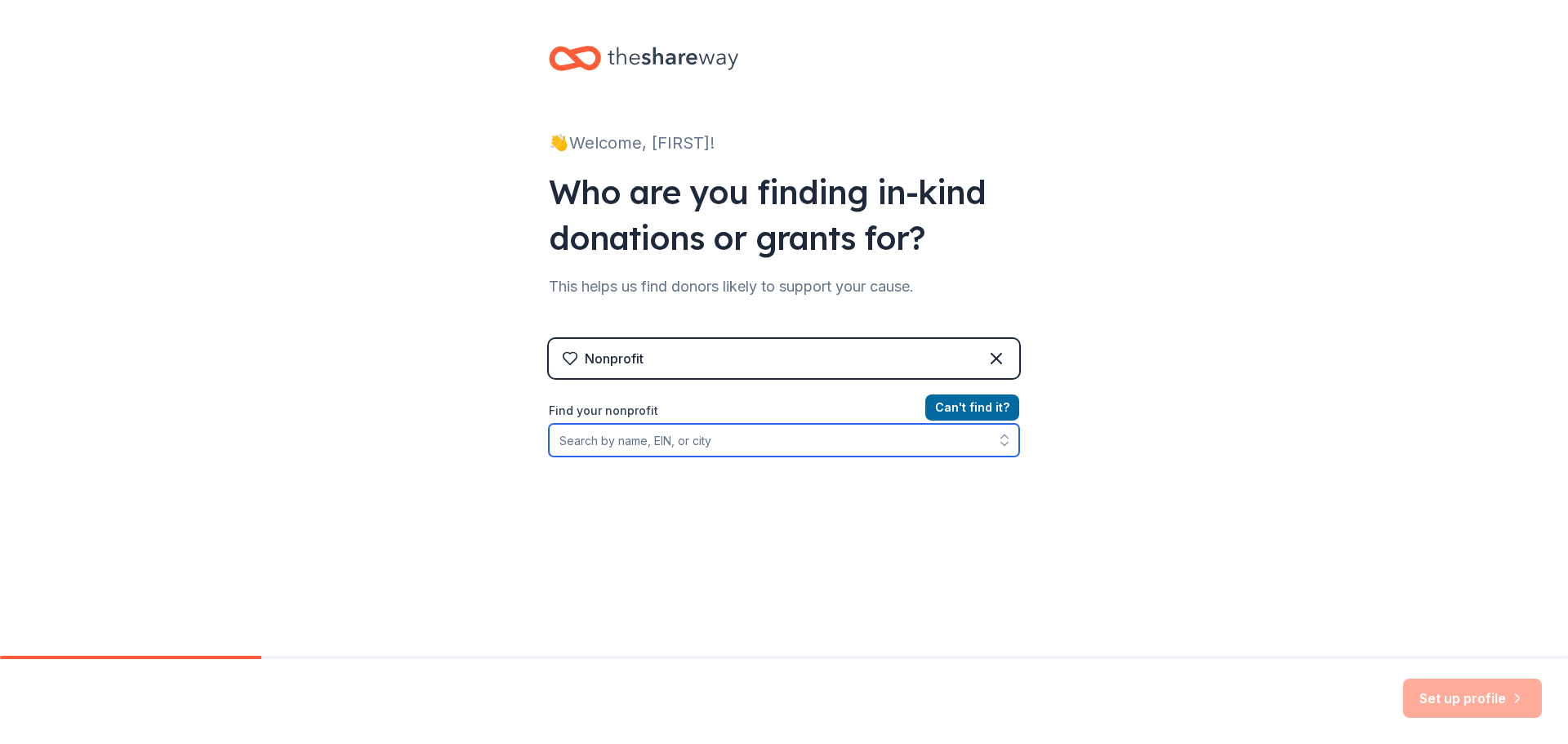 click on "Find your nonprofit" at bounding box center [784, 440] 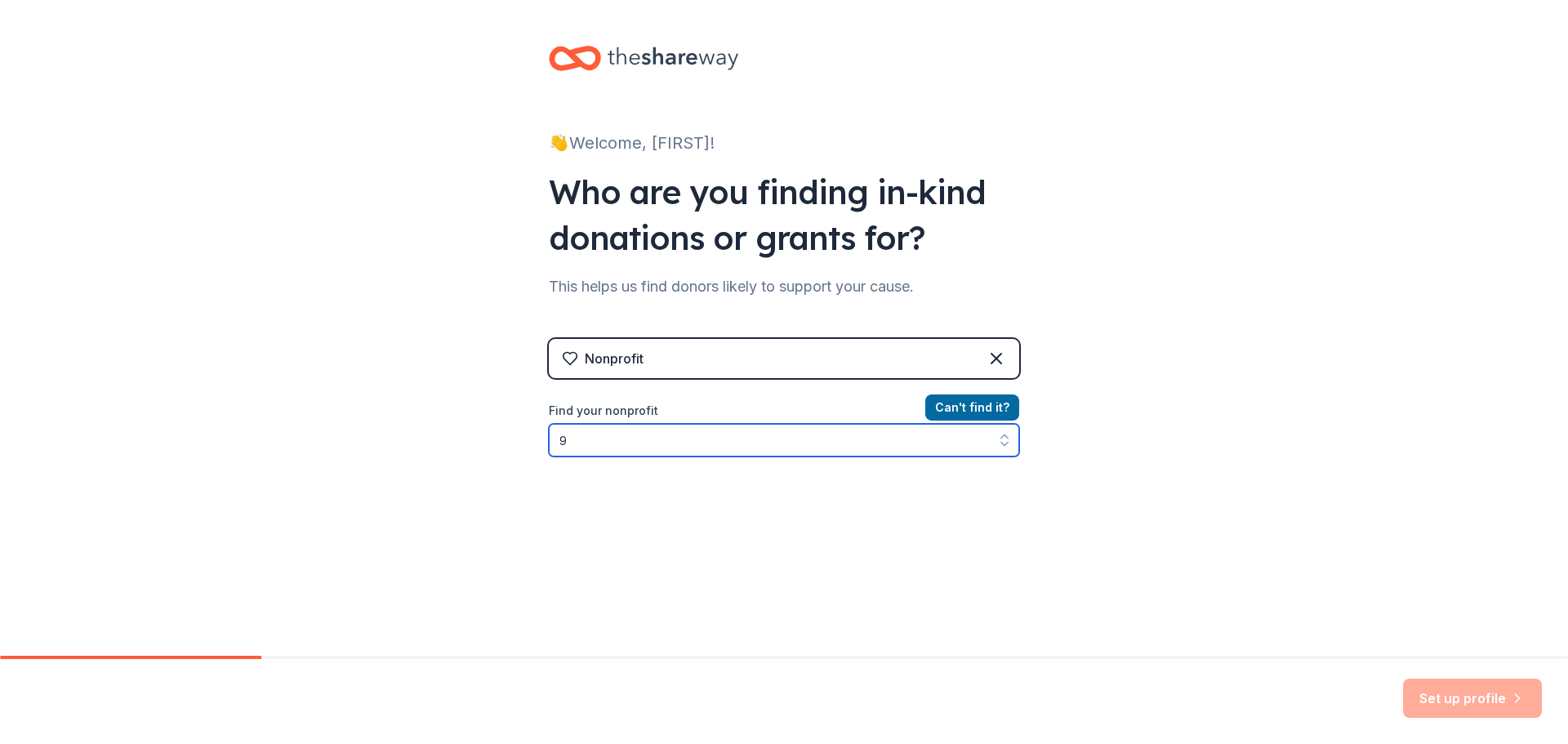 type on "93" 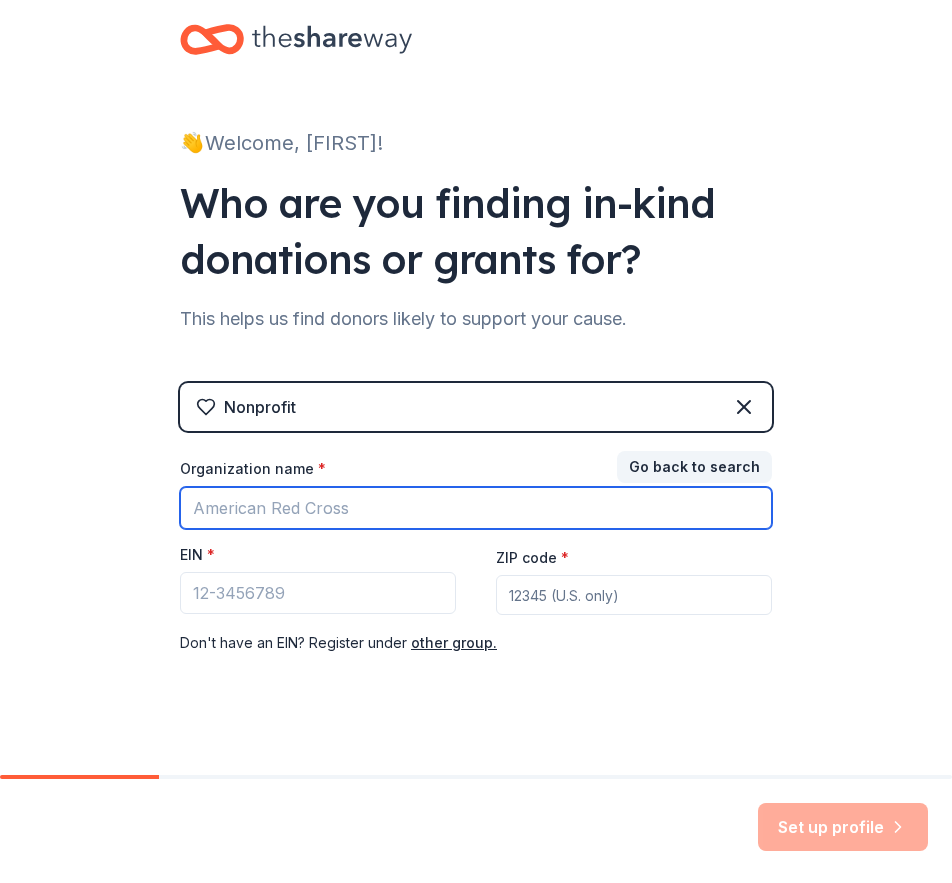 click on "Organization name *" at bounding box center [476, 508] 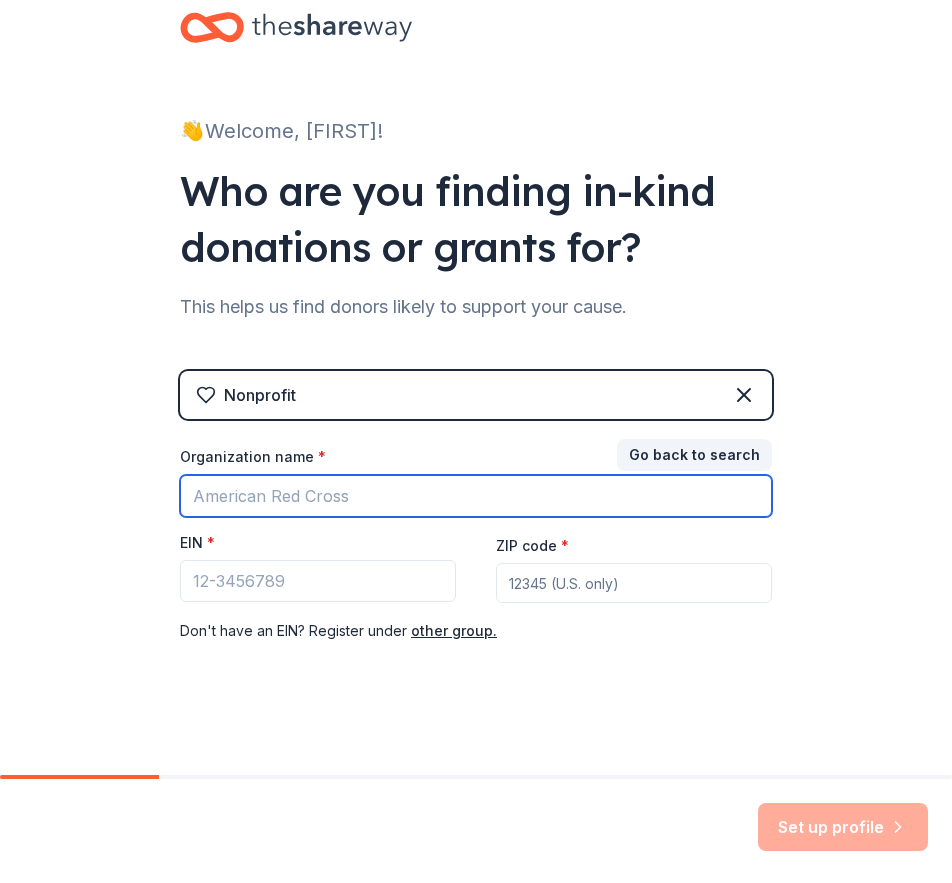 scroll, scrollTop: 16, scrollLeft: 0, axis: vertical 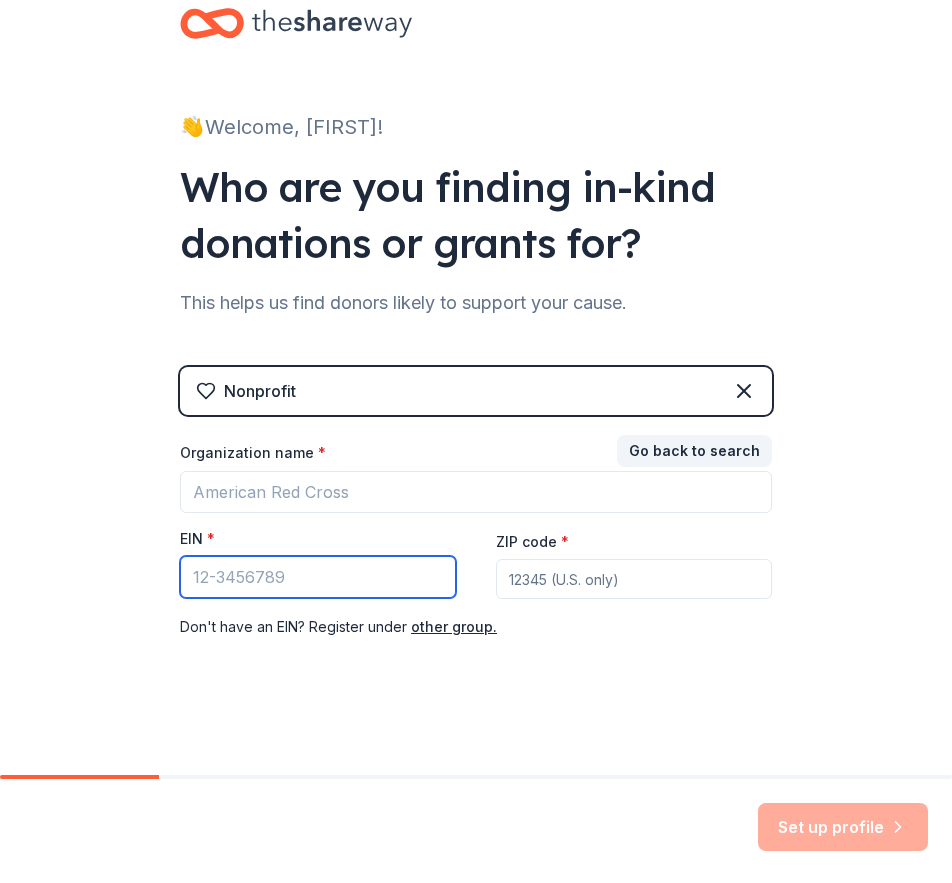 click on "EIN *" at bounding box center [318, 577] 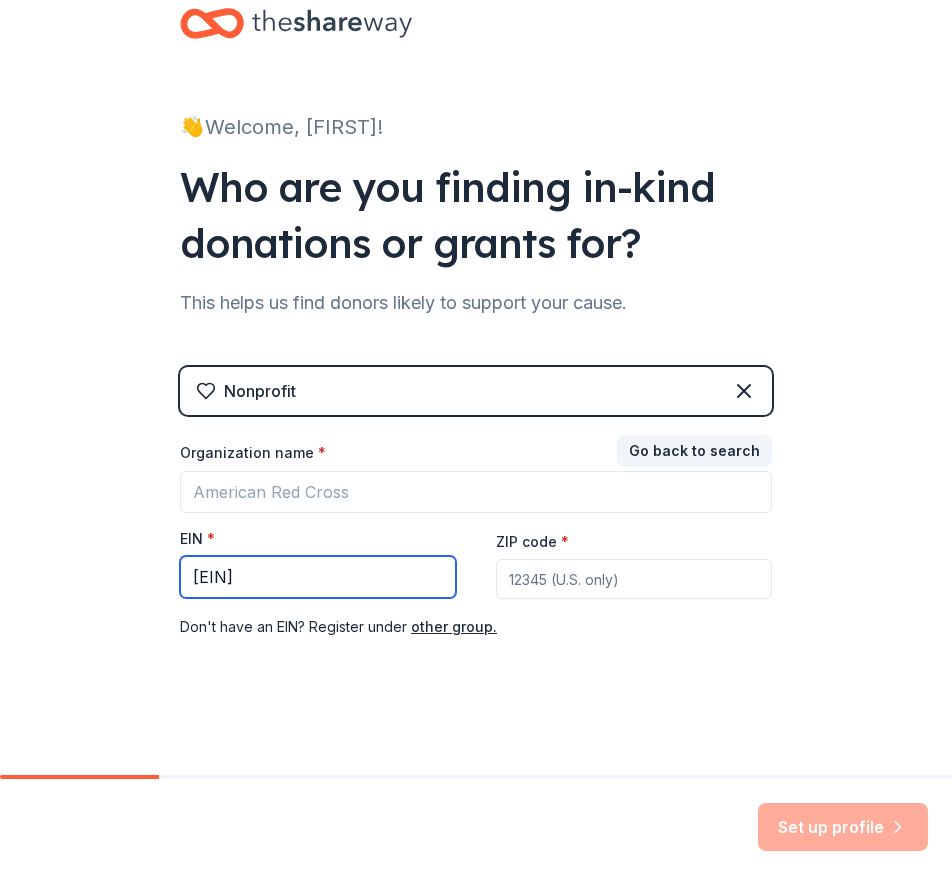 type on "[EIN]" 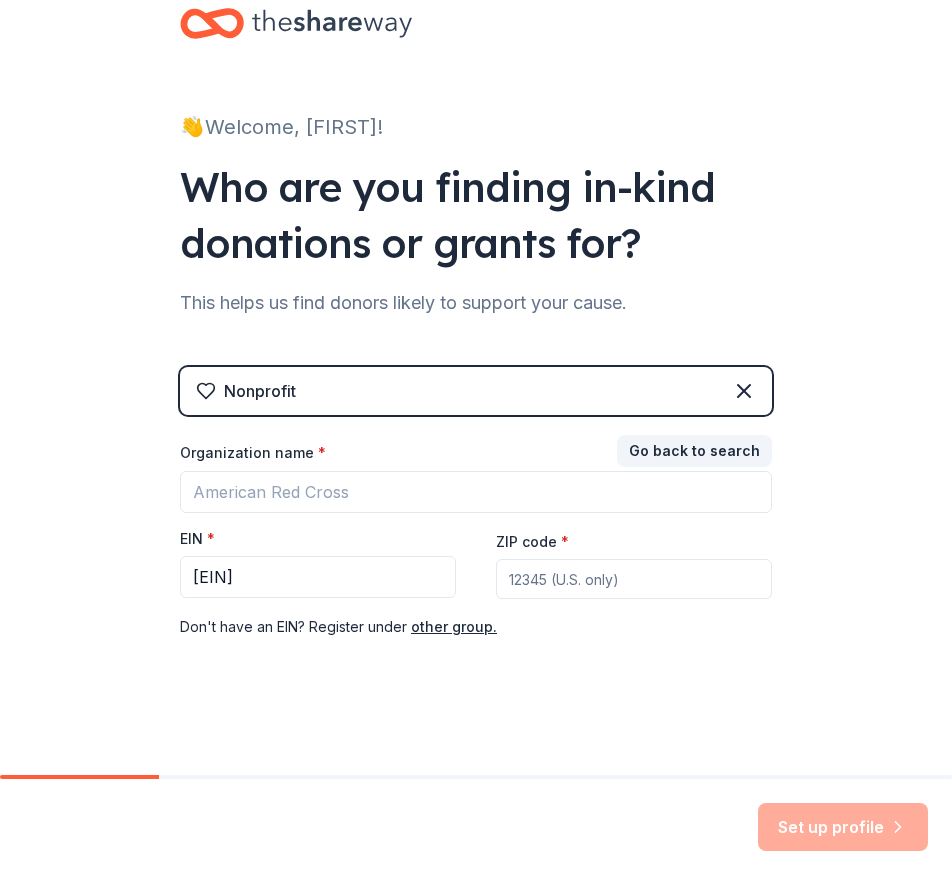 click on "ZIP code *" at bounding box center [634, 579] 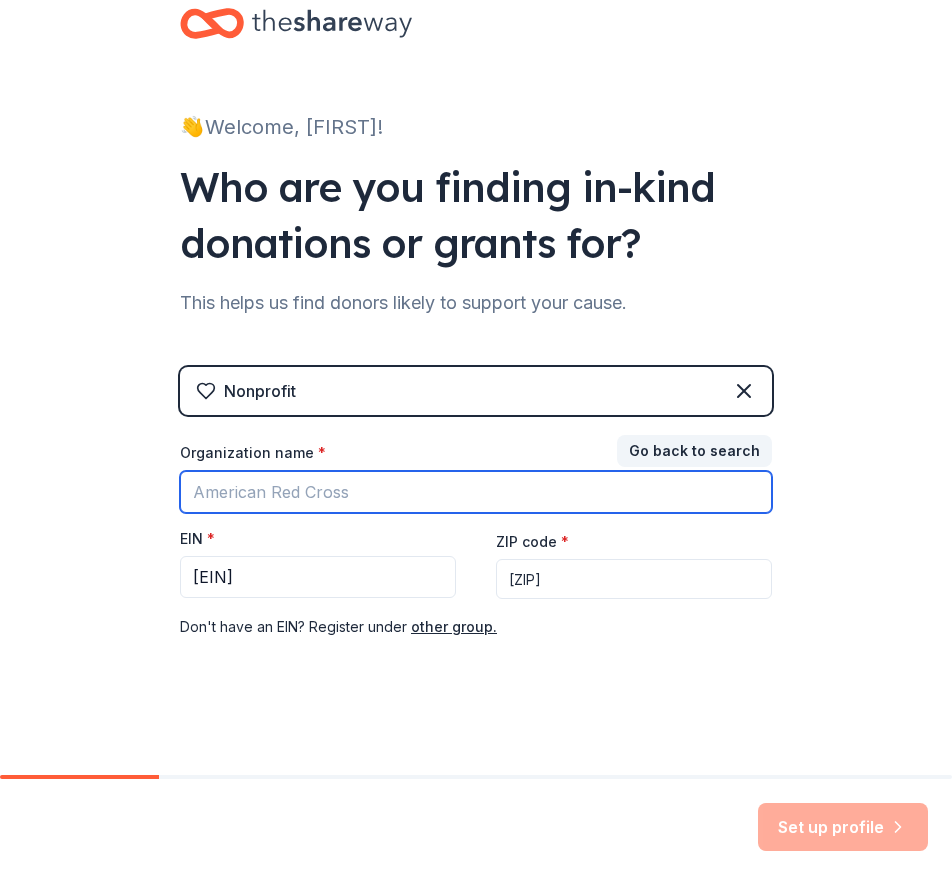 click on "Organization name *" at bounding box center [476, 492] 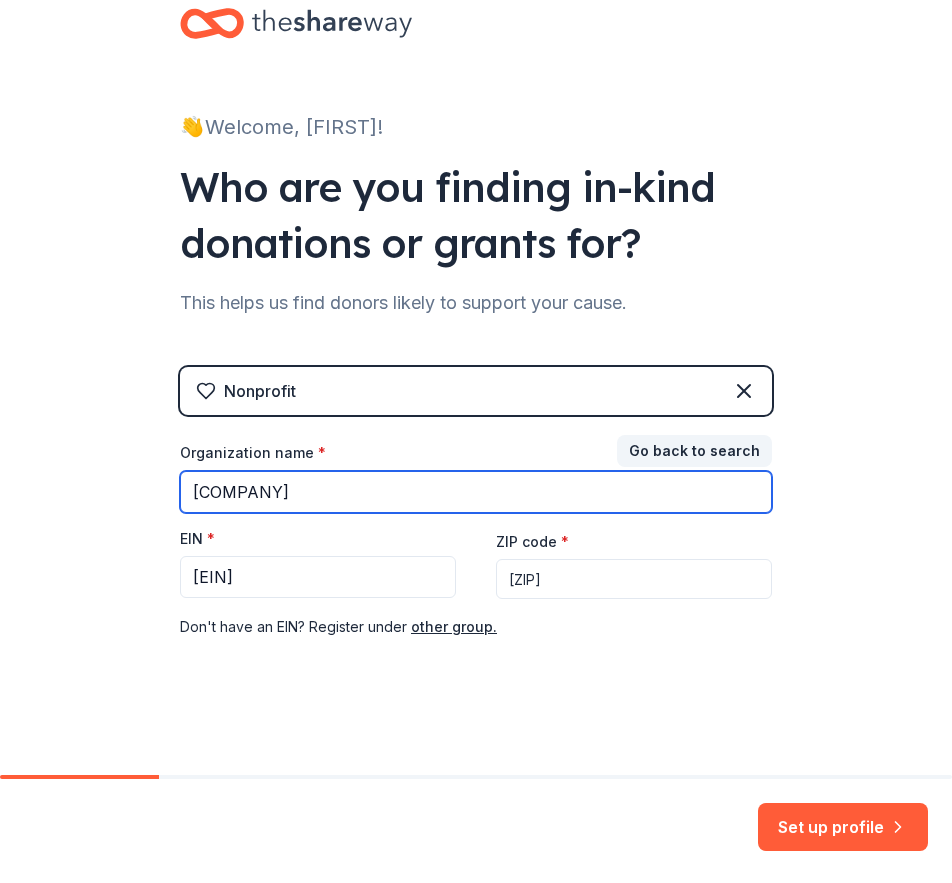type on "[COMPANY]" 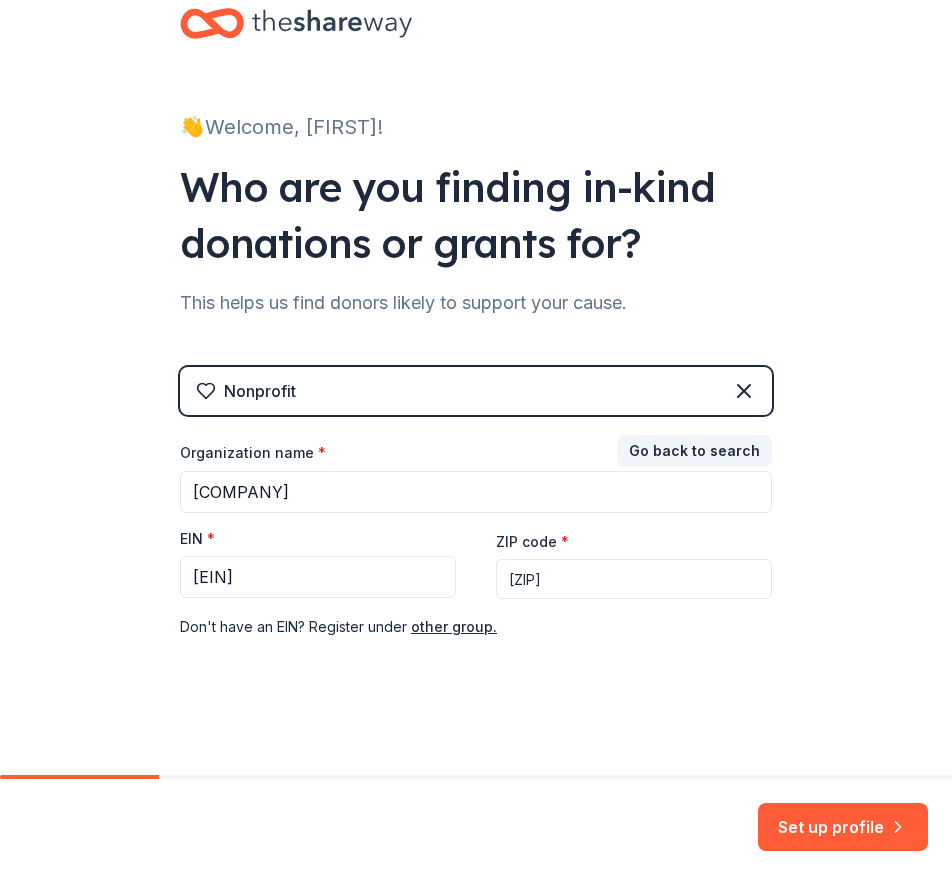 click on "👋 Welcome, [FIRST]! Who are you finding in-kind donations or grants for? This helps us find donors likely to support your cause. Nonprofit Go back to search Organization name * STRYKERS UNITED SOCCER ASSOCIATION EIN * [EIN] ZIP code * [ZIP] Don ' t have an EIN? Register under other group." at bounding box center [476, 379] 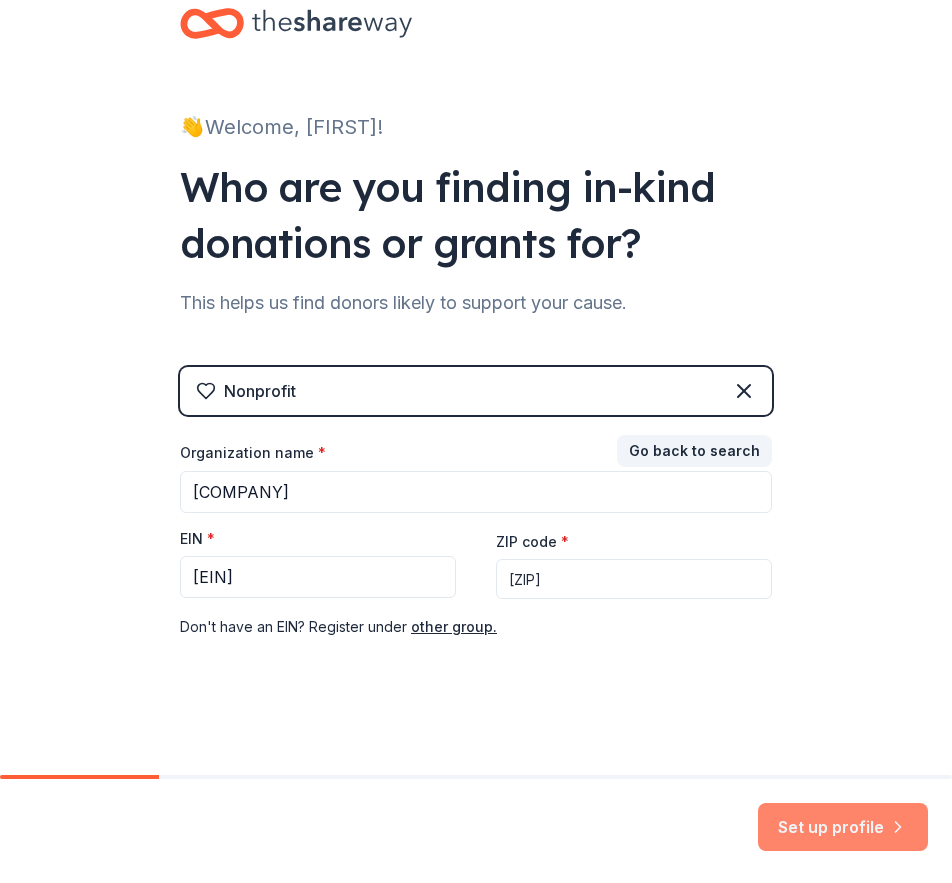 click on "Set up profile" at bounding box center [843, 827] 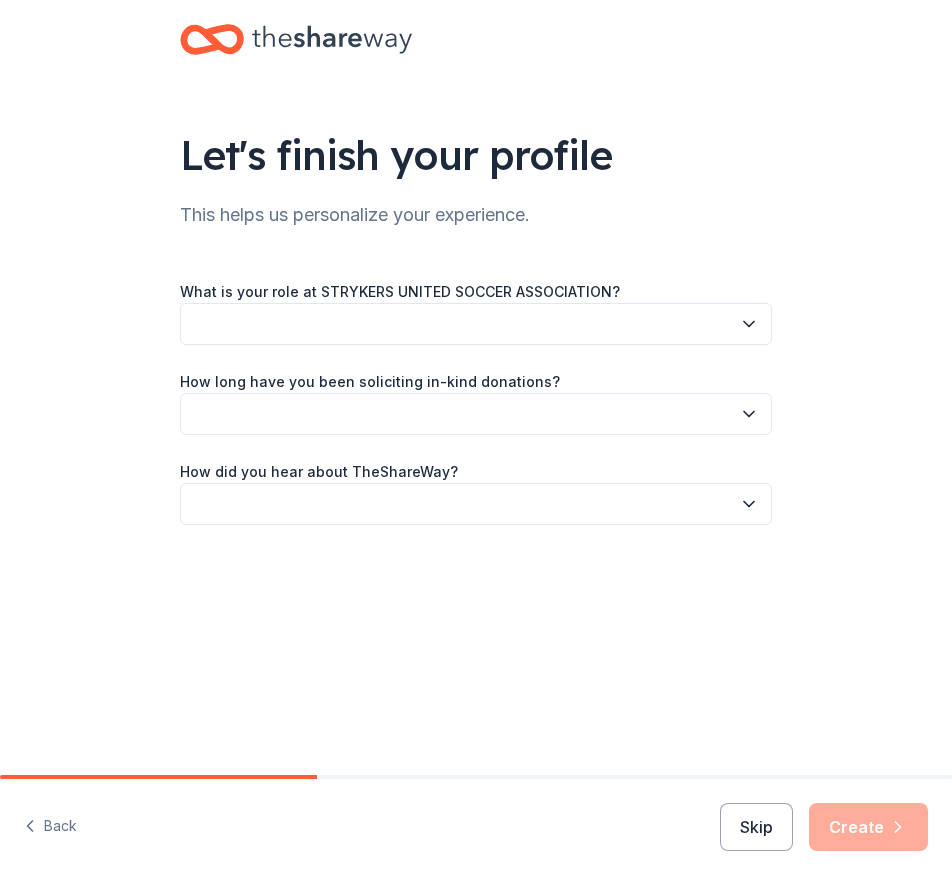 click 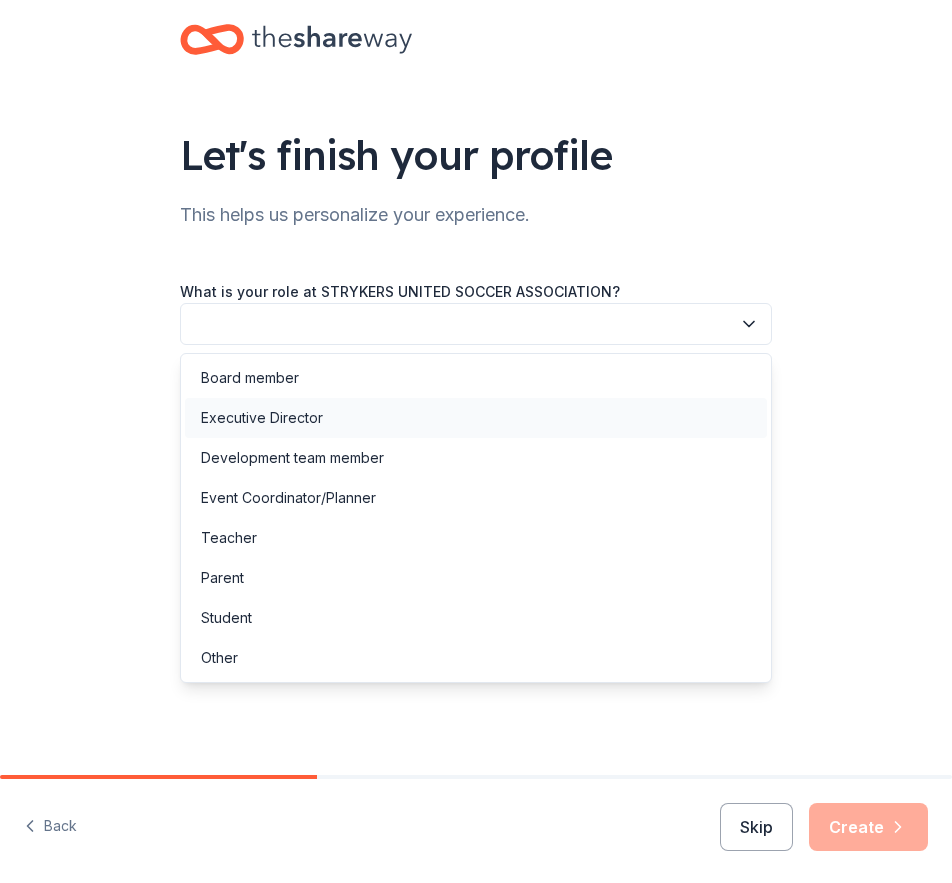 click on "Executive Director" at bounding box center (476, 418) 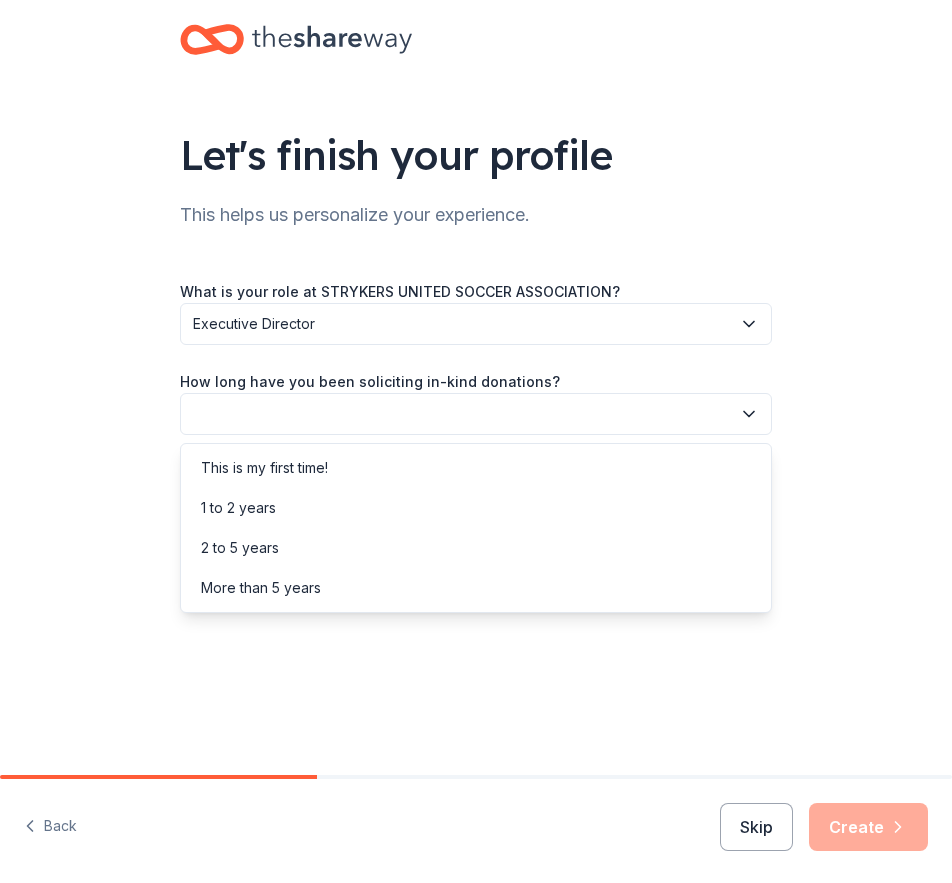 click at bounding box center (476, 414) 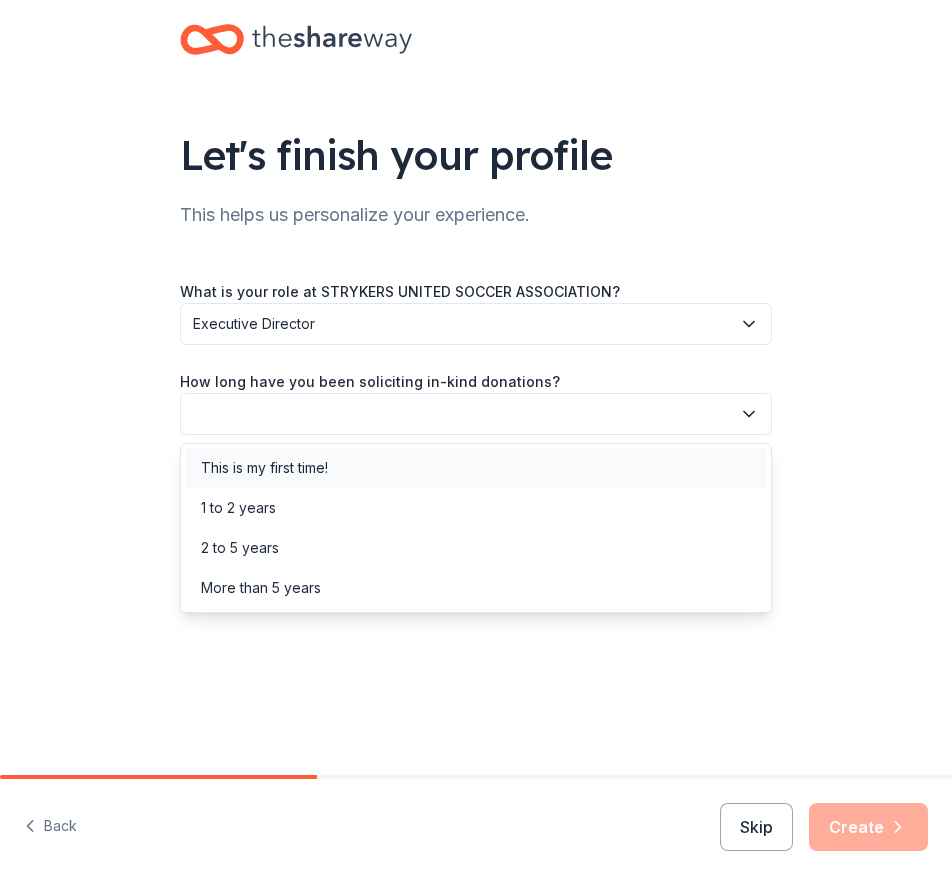 click on "This is my first time!" at bounding box center [476, 468] 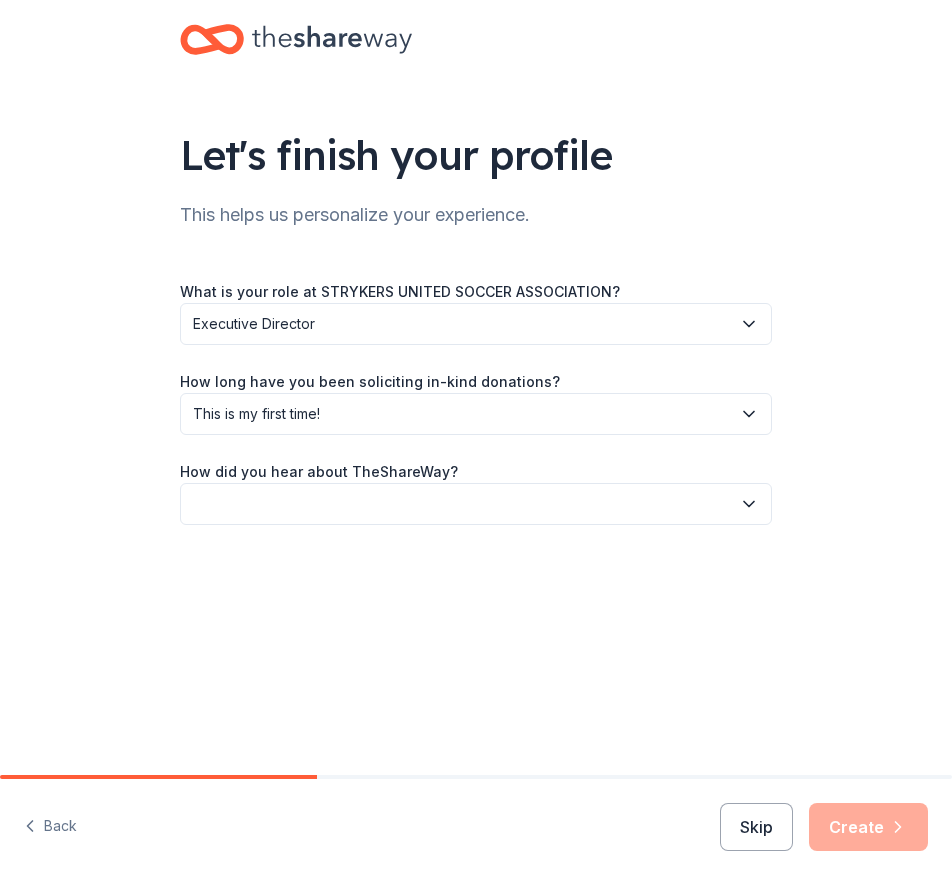 click at bounding box center [476, 504] 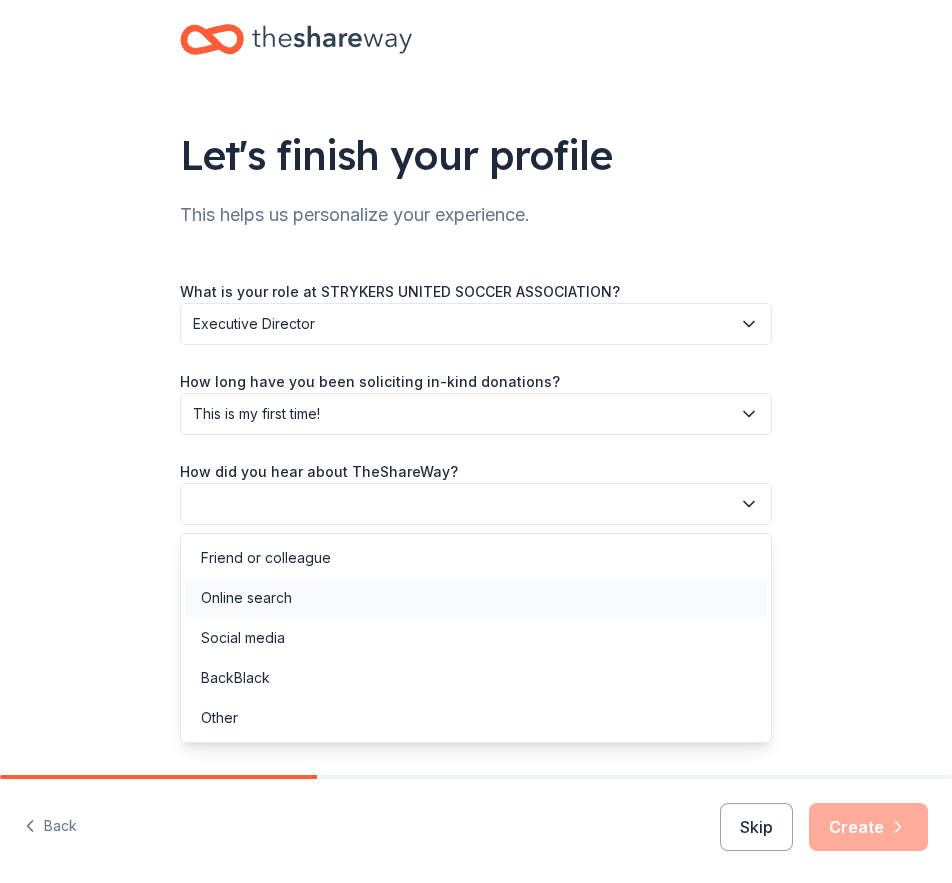 click on "Online search" at bounding box center [476, 598] 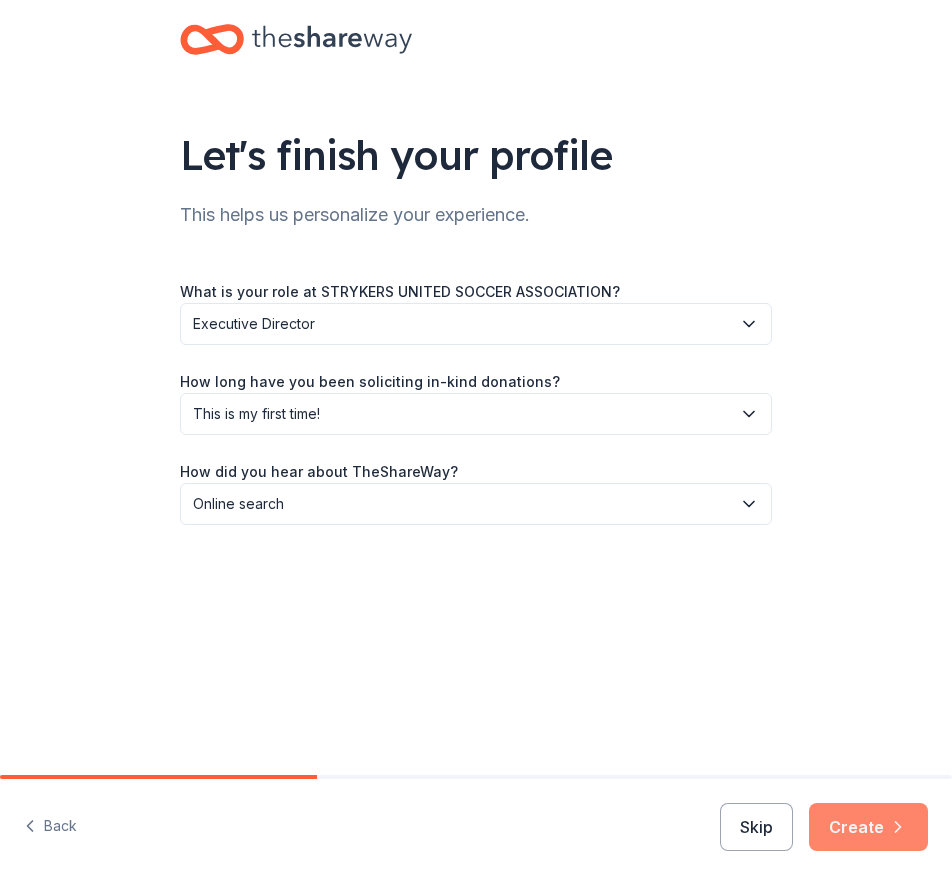 click on "Create" at bounding box center (868, 827) 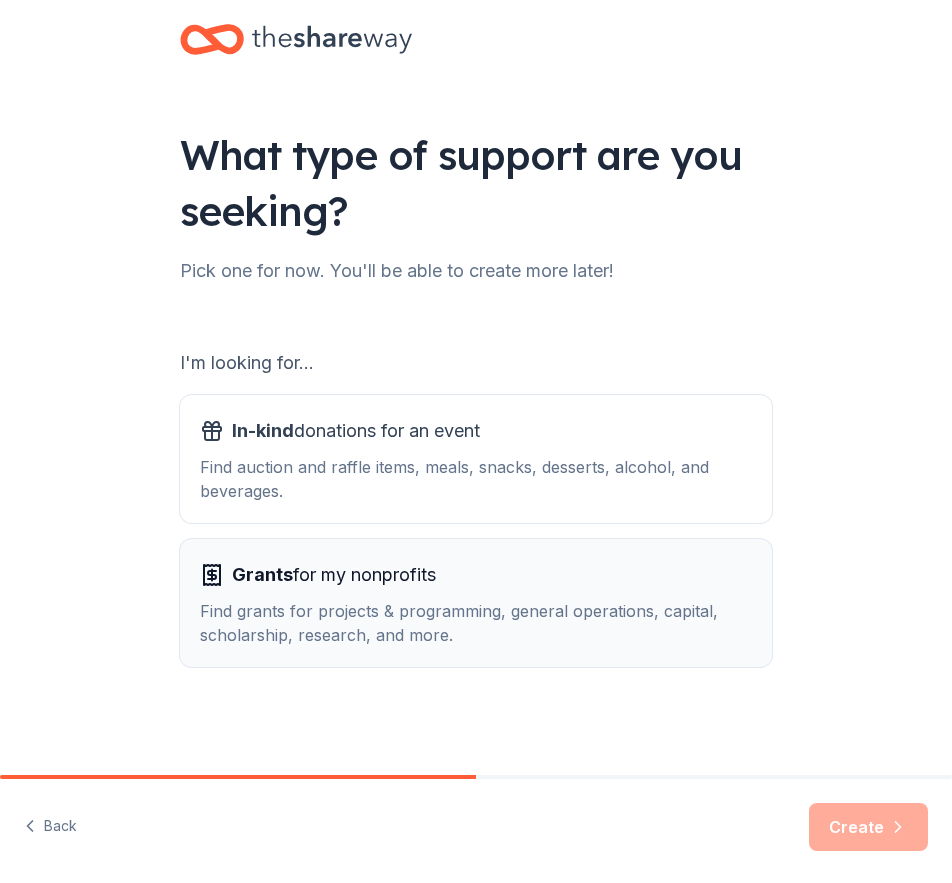 click on "Find grants for projects & programming, general operations, capital, scholarship, research, and more." at bounding box center (476, 623) 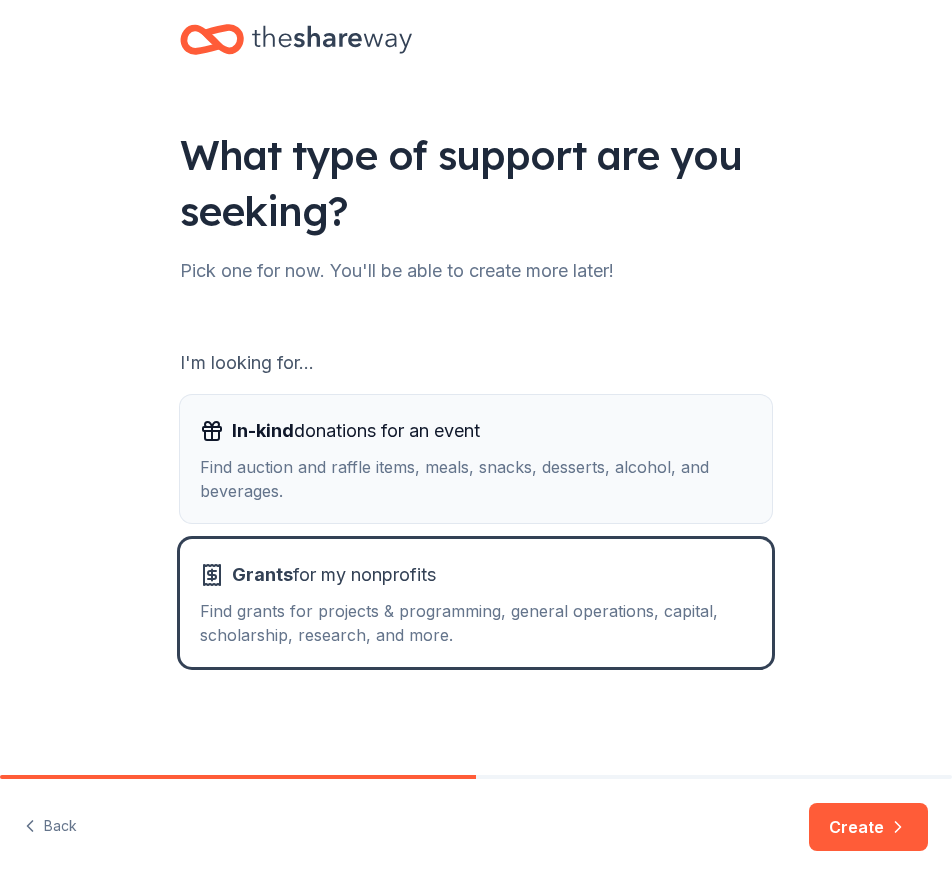 click on "Find auction and raffle items, meals, snacks, desserts, alcohol, and beverages." at bounding box center (476, 479) 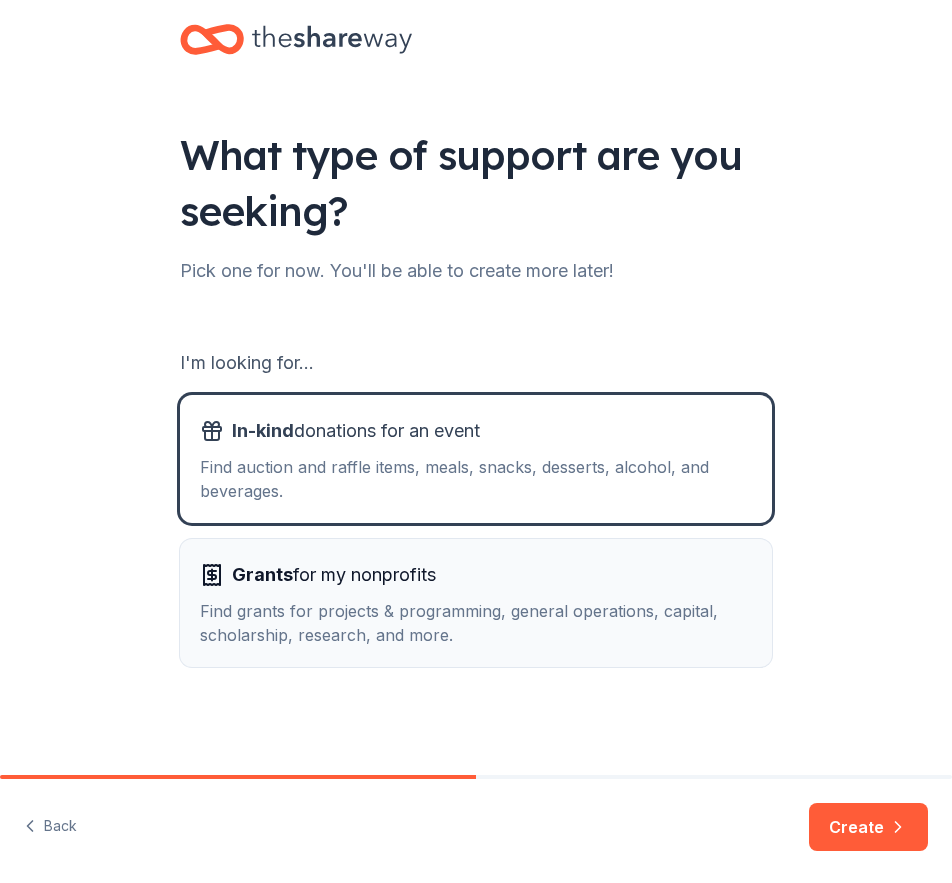 click on "Find grants for projects & programming, general operations, capital, scholarship, research, and more." at bounding box center (476, 623) 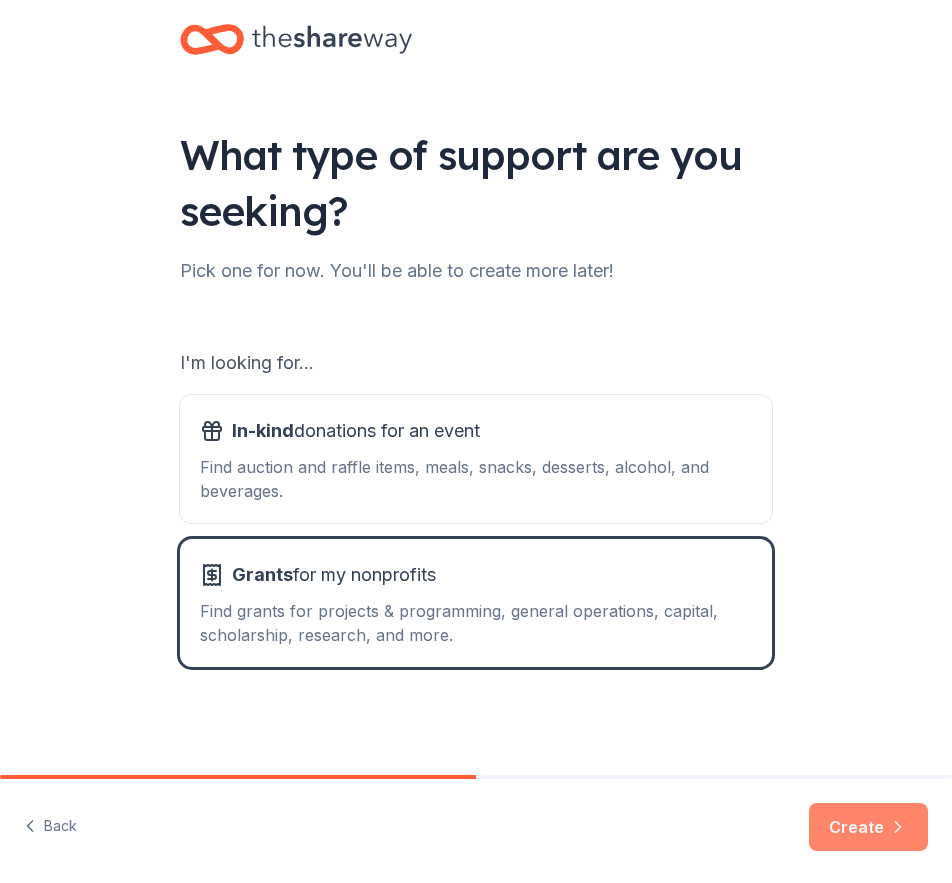 click on "Create" at bounding box center [868, 827] 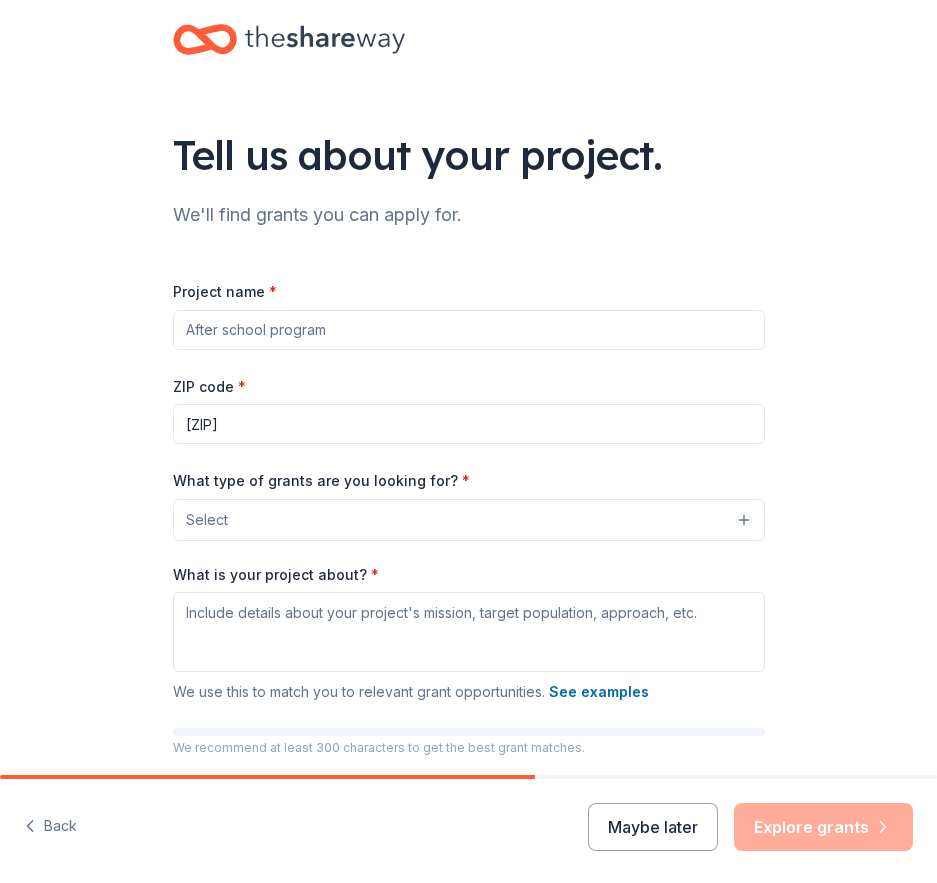 click on "Project name *" at bounding box center [469, 330] 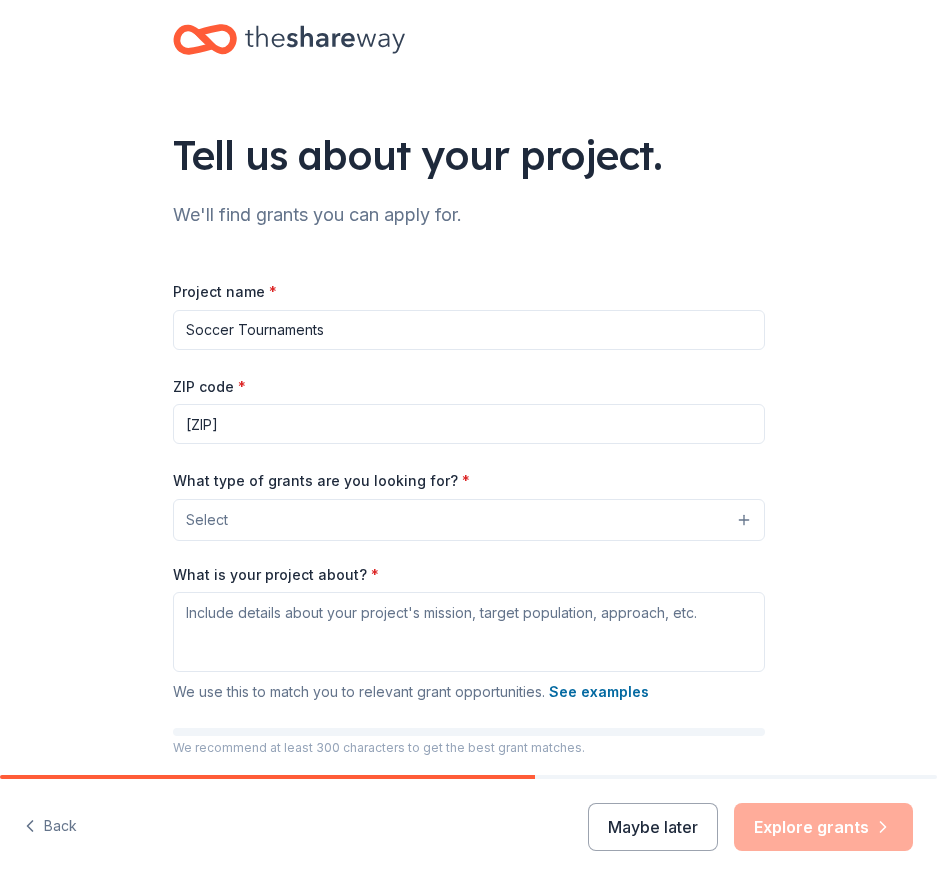 type on "Soccer Tournaments" 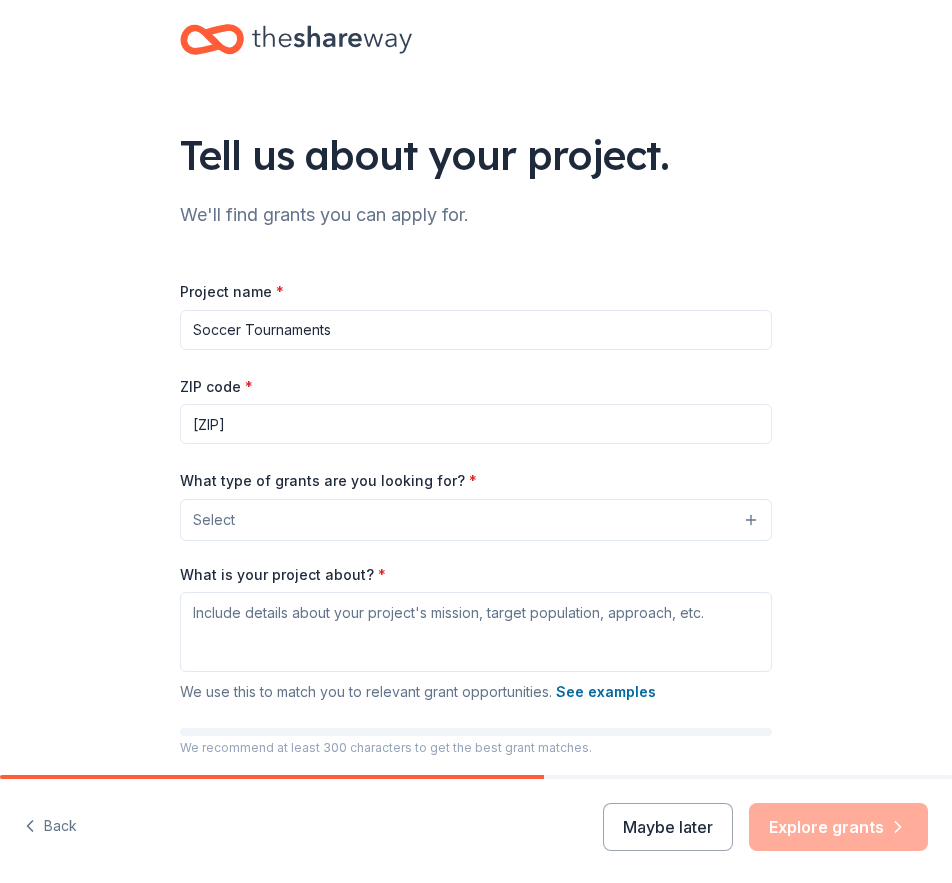 click on "Select" at bounding box center [476, 520] 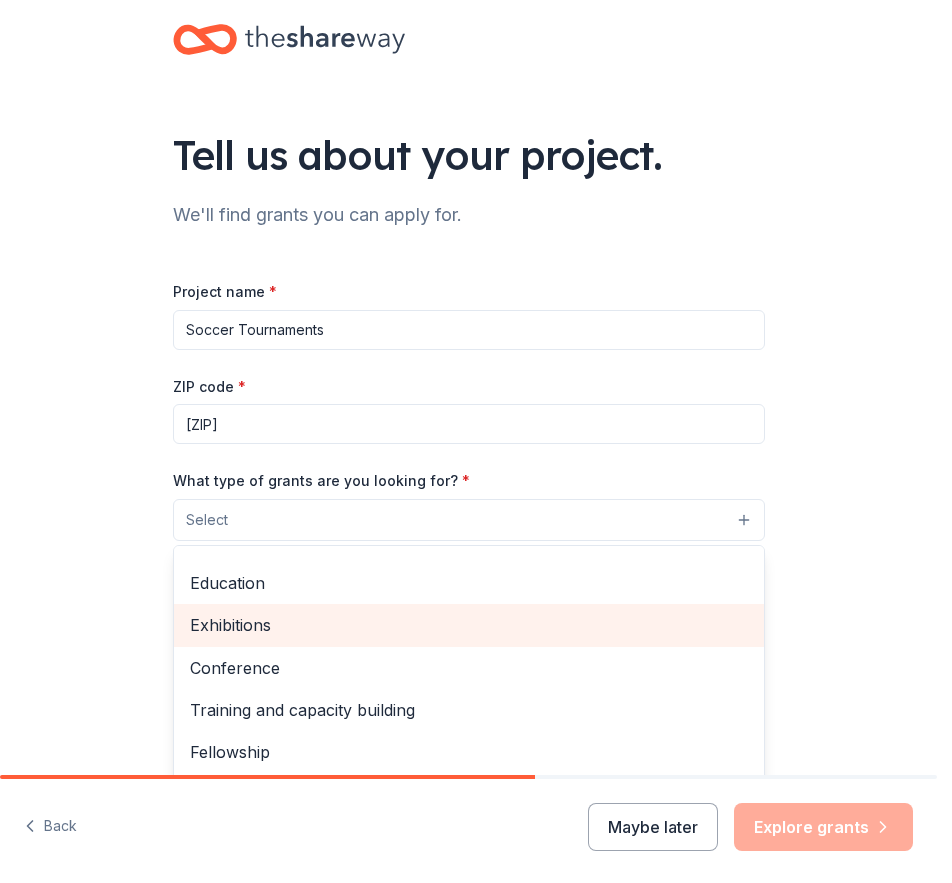scroll, scrollTop: 236, scrollLeft: 0, axis: vertical 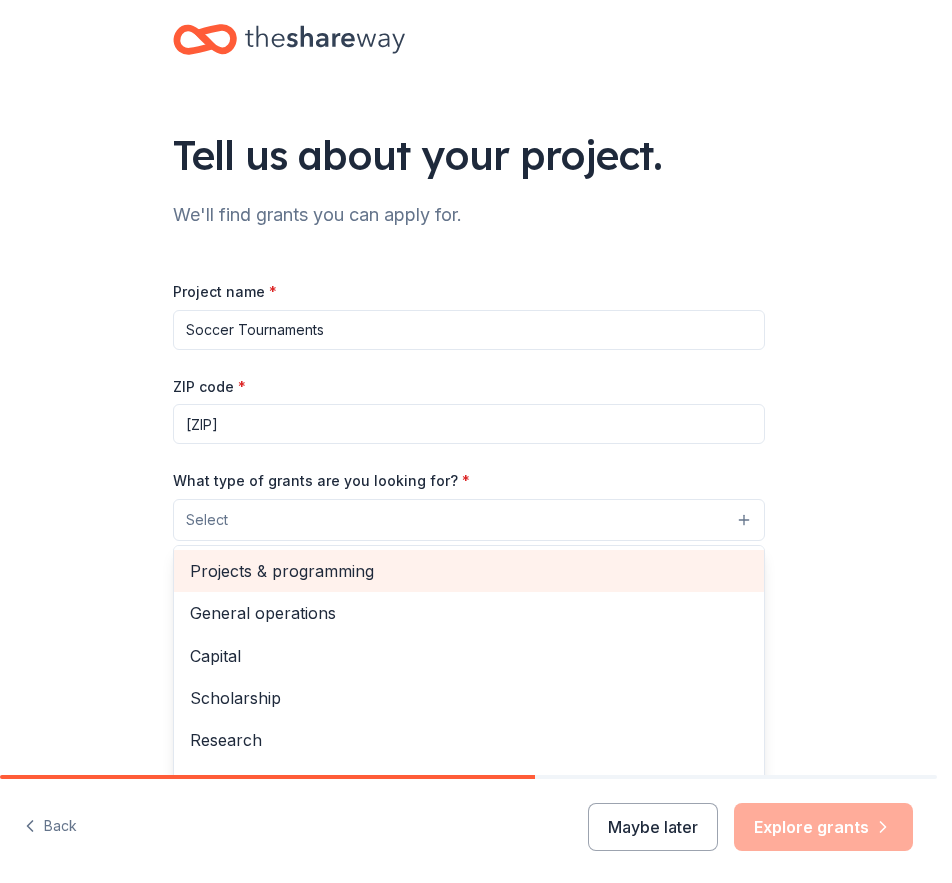 click on "Projects & programming" at bounding box center (469, 571) 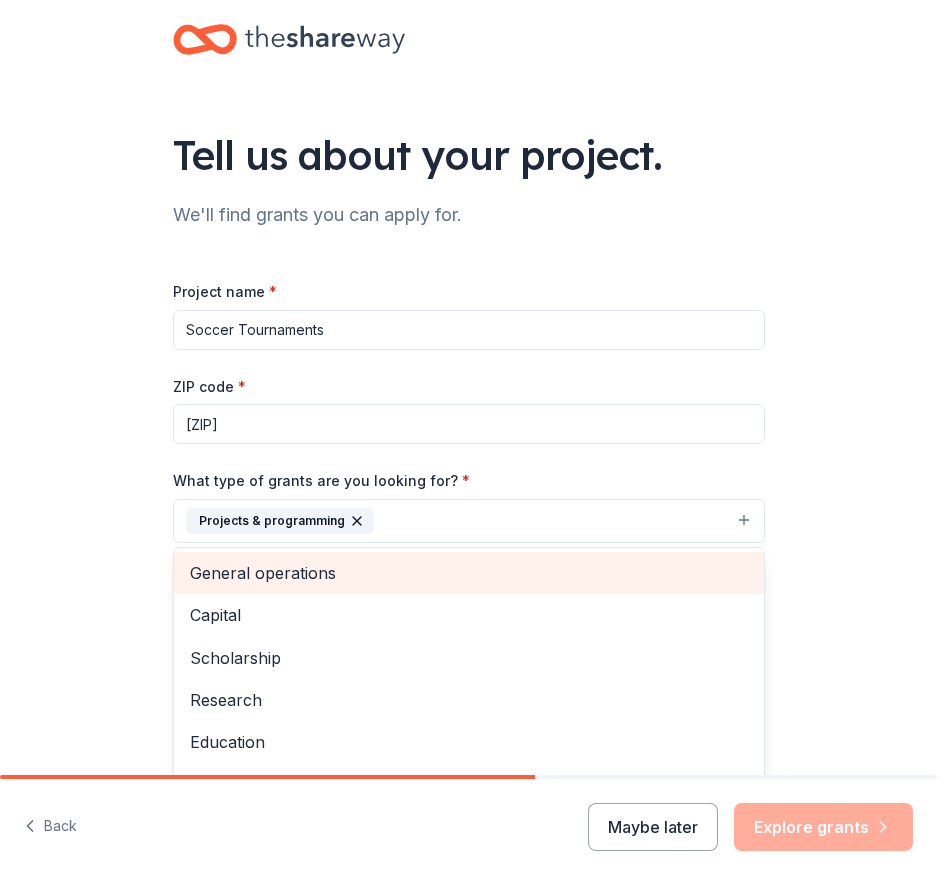 click on "General operations" at bounding box center [469, 573] 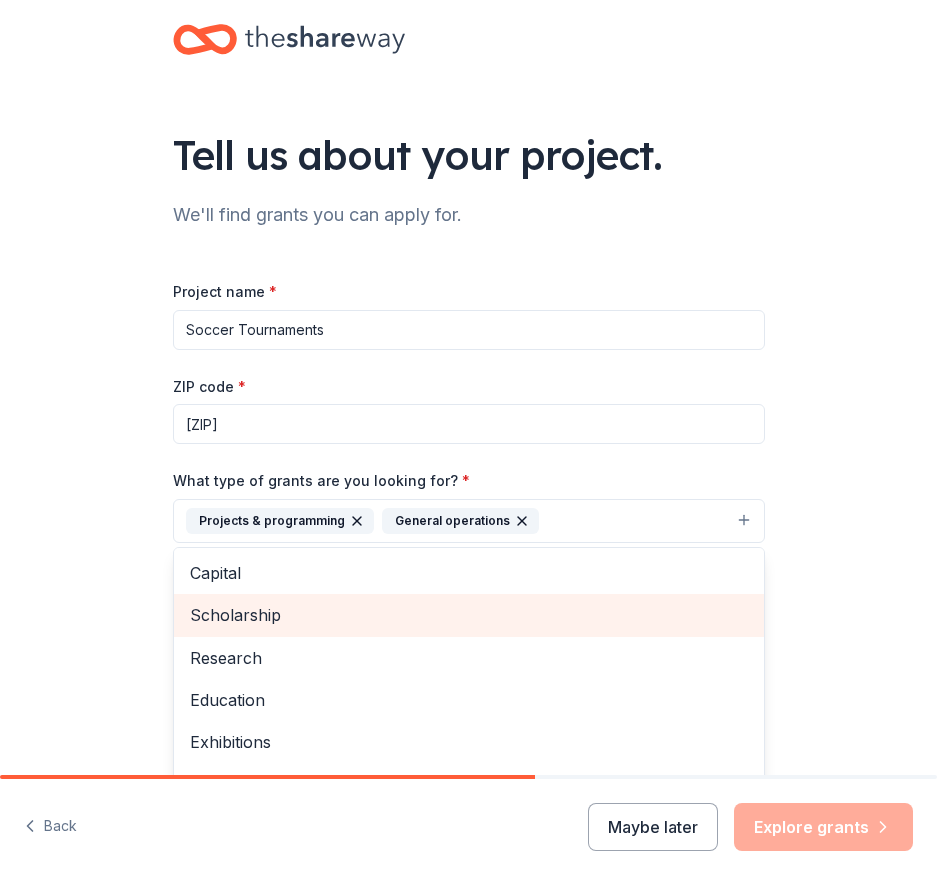 scroll, scrollTop: 100, scrollLeft: 0, axis: vertical 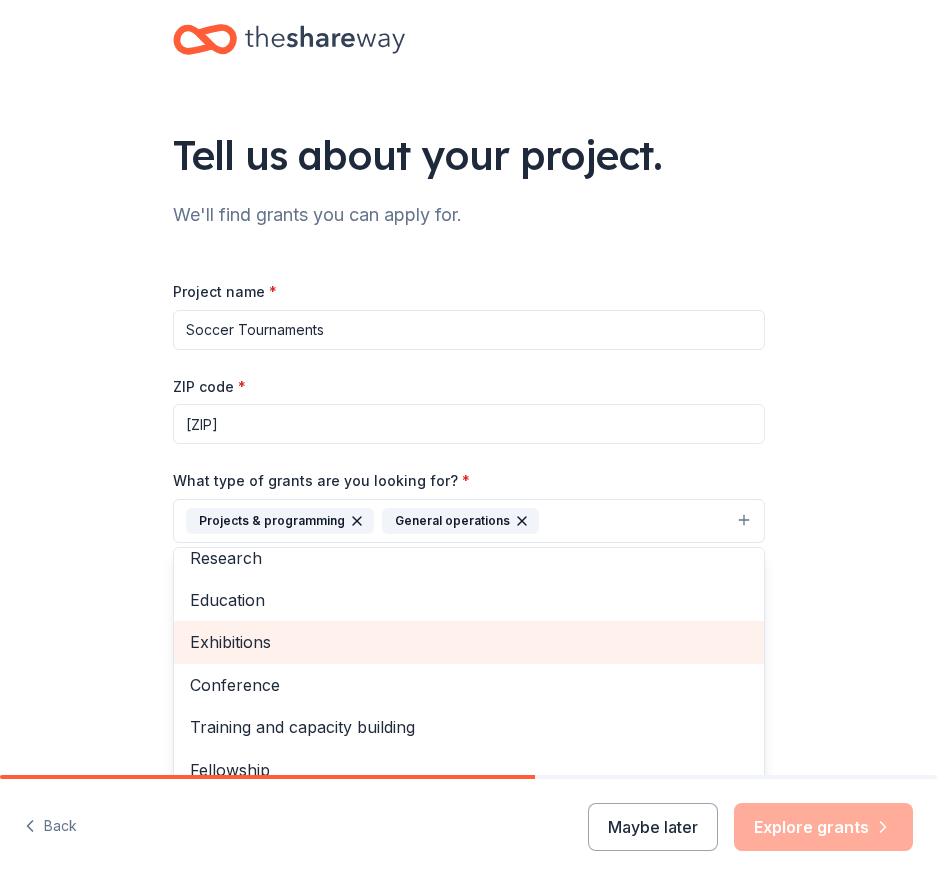 click on "Exhibitions" at bounding box center [469, 642] 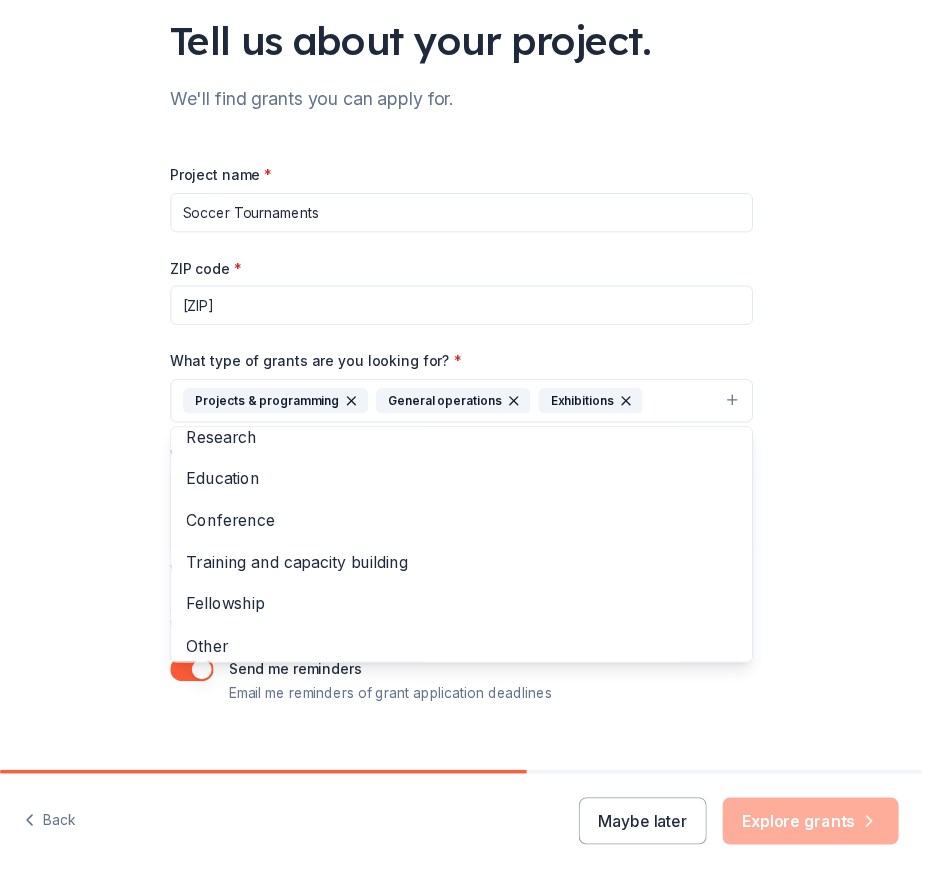 scroll, scrollTop: 151, scrollLeft: 0, axis: vertical 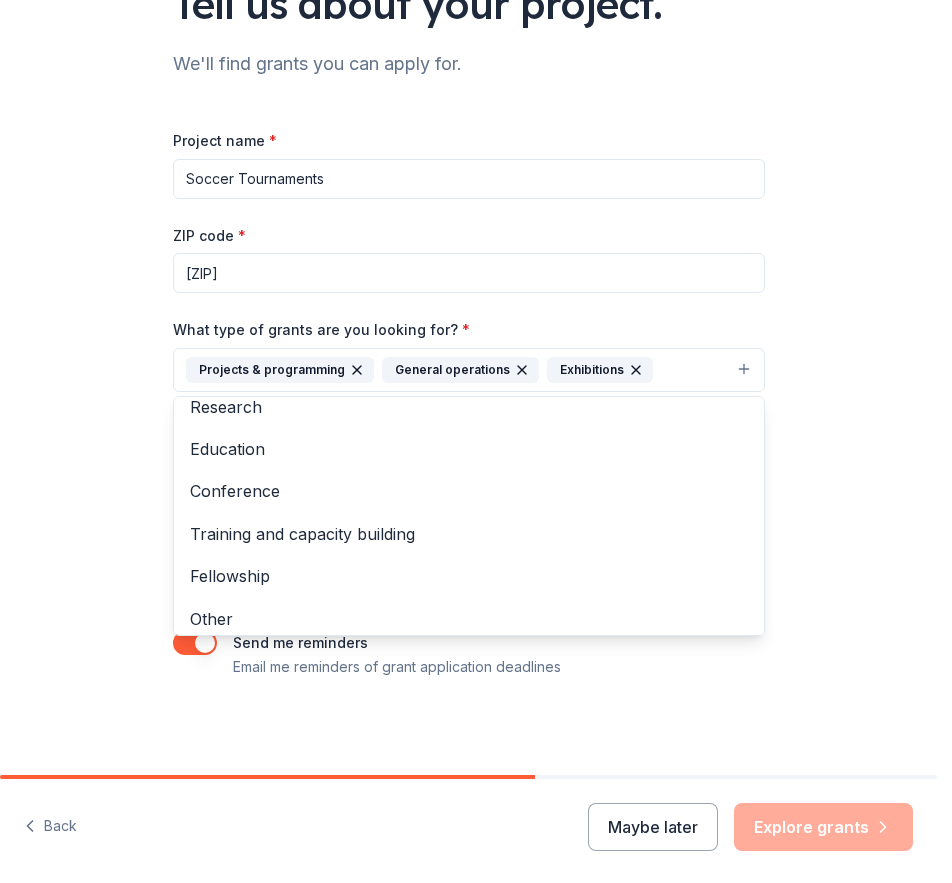 click on "Project name * Soccer Tournaments ZIP code * [ZIP] What type of grants are you looking for? * Projects & programming General operations Exhibitions Capital Scholarship Research Education Conference Training and capacity building Fellowship Other What is your project about? * We use this to match you to relevant grant opportunities. See examples We recommend at least 300 characters to get the best grant matches. Send me reminders Email me reminders of grant application deadlines" at bounding box center [469, 403] 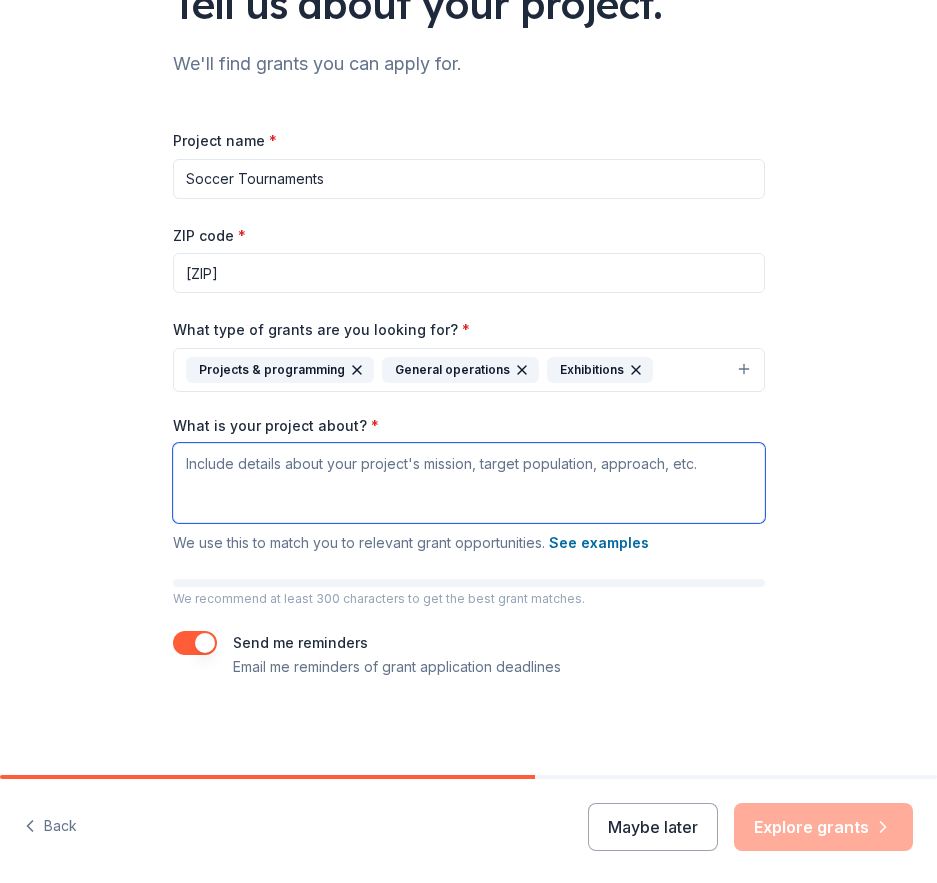 drag, startPoint x: 181, startPoint y: 461, endPoint x: 224, endPoint y: 467, distance: 43.416588 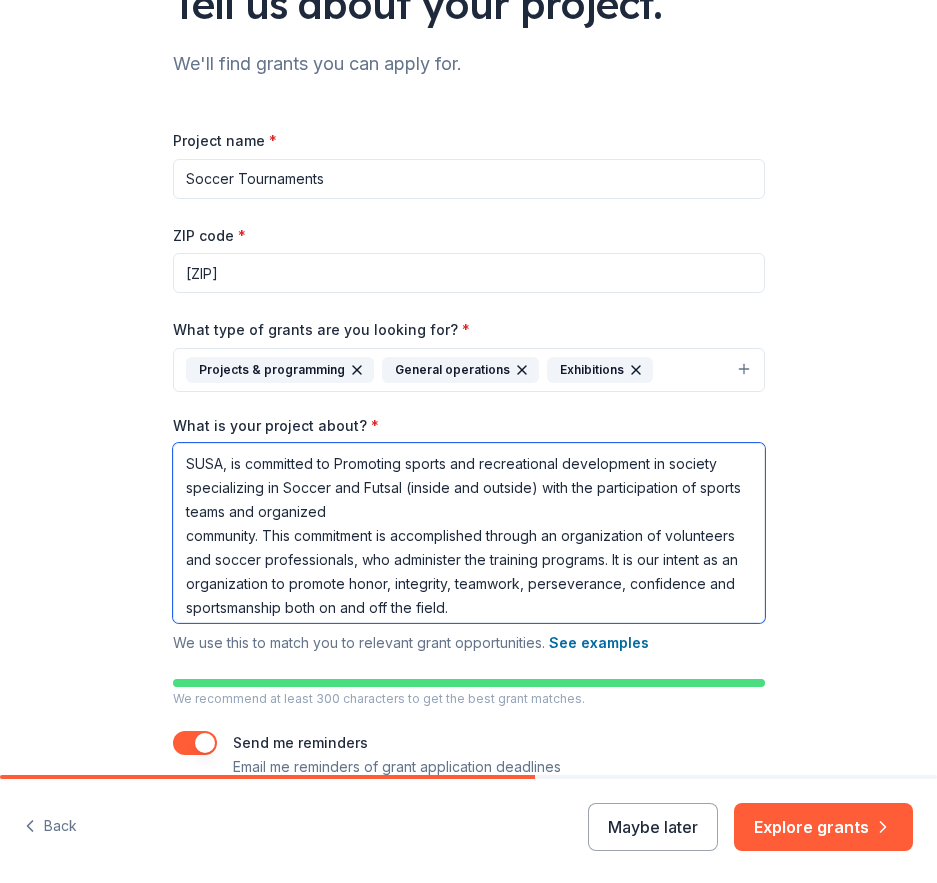 scroll, scrollTop: 6, scrollLeft: 0, axis: vertical 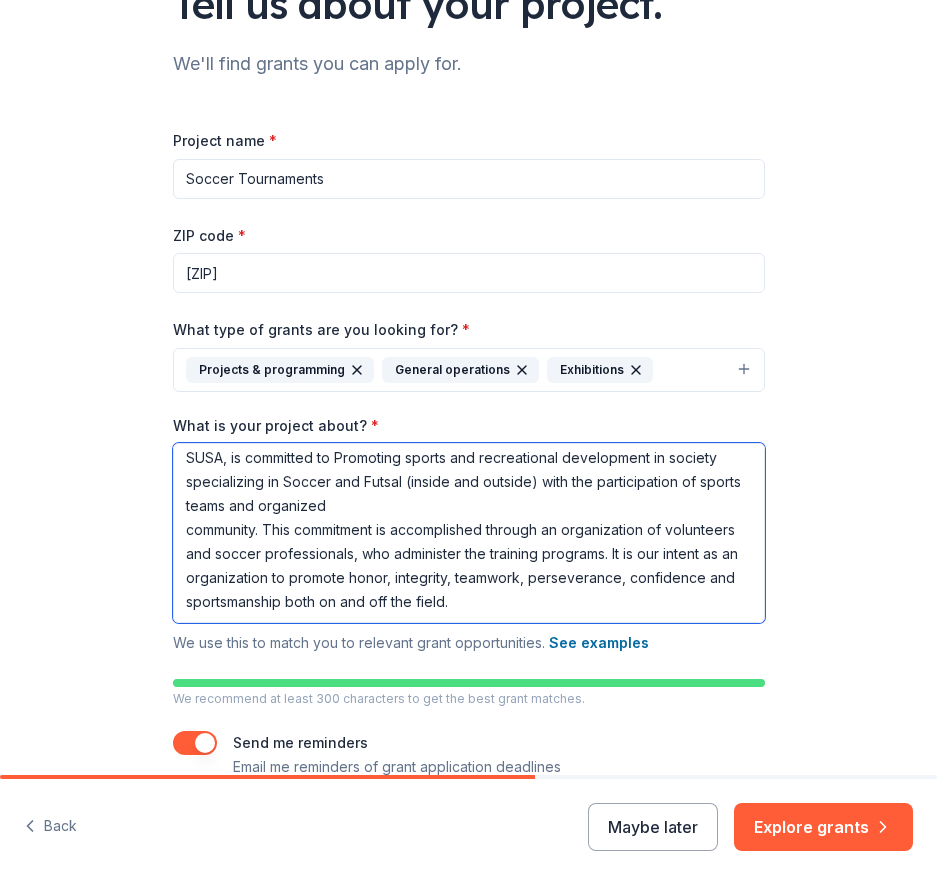 type on "SUSA, is committed to Promoting sports and recreational development in society specializing in Soccer and Futsal (inside and outside) with the participation of sports teams and organized
community. This commitment is accomplished through an organization of volunteers and soccer professionals, who administer the training programs. It is our intent as an organization to promote honor, integrity, teamwork, perseverance, confidence and sportsmanship both on and off the field." 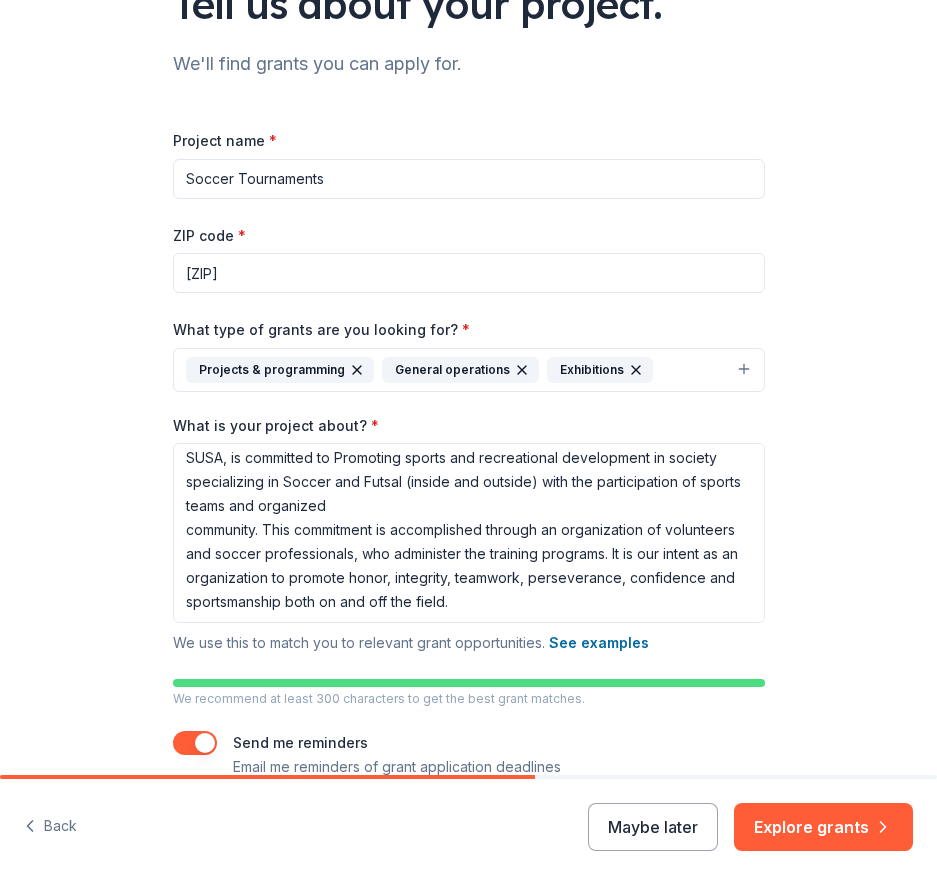 click on "We recommend at least 300 characters to get the best grant matches." at bounding box center [469, 699] 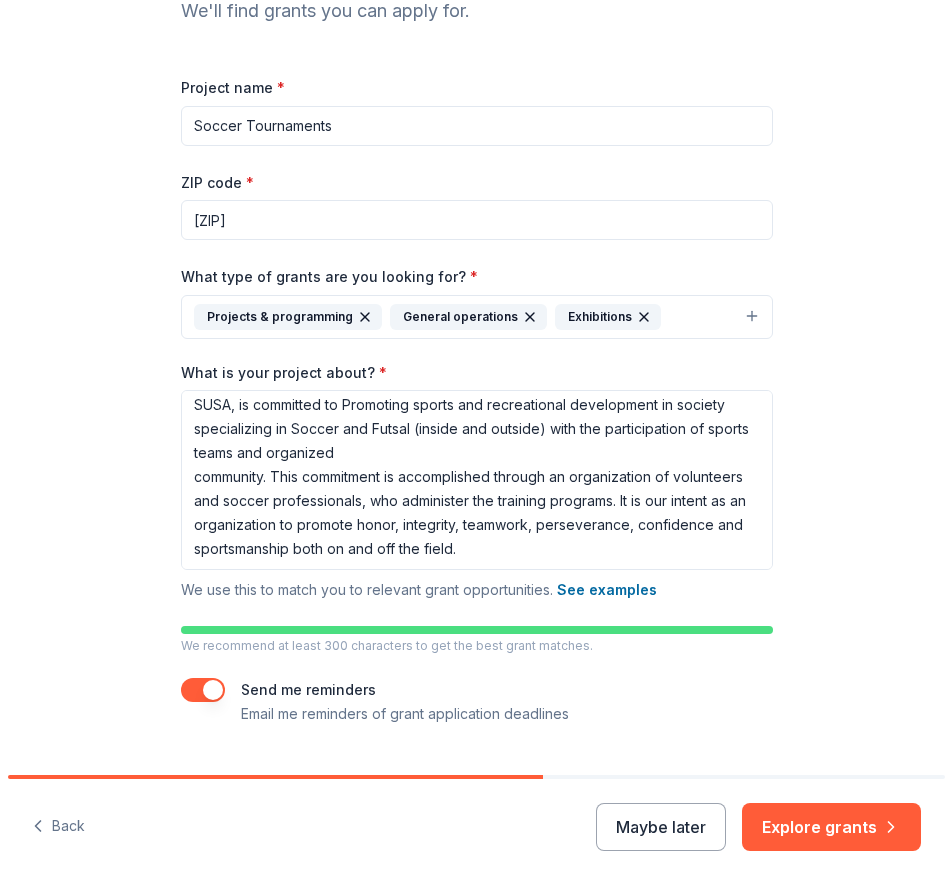 scroll, scrollTop: 251, scrollLeft: 0, axis: vertical 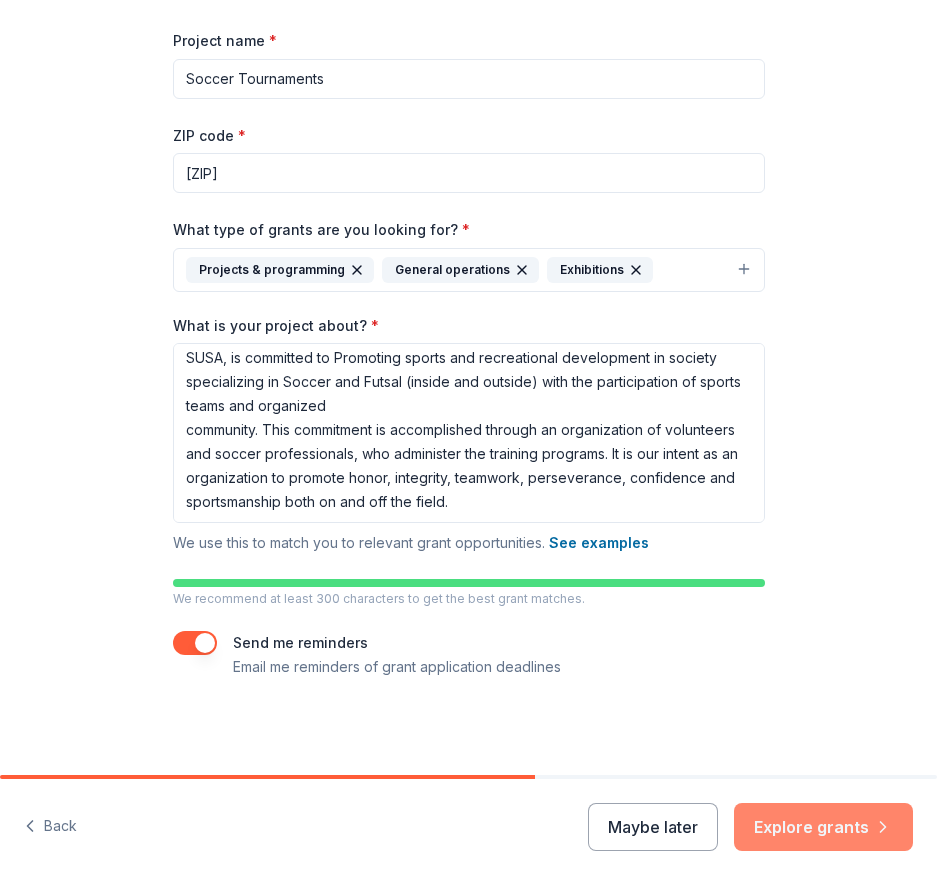click on "Explore grants" at bounding box center (823, 827) 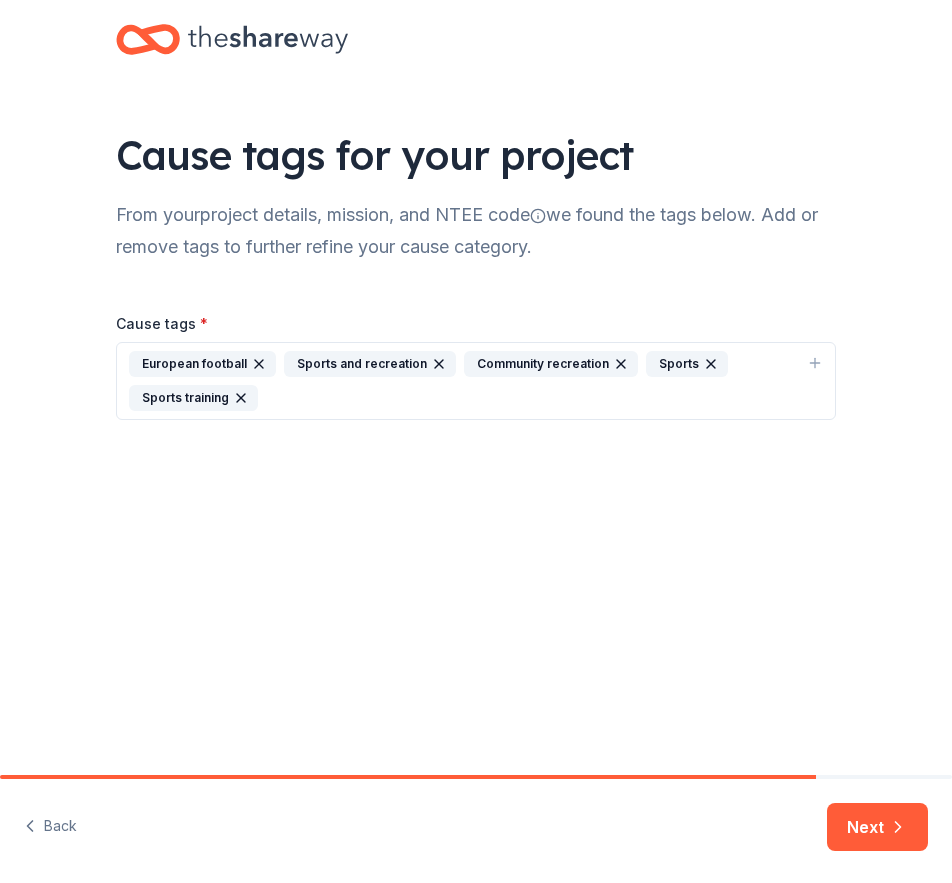 click 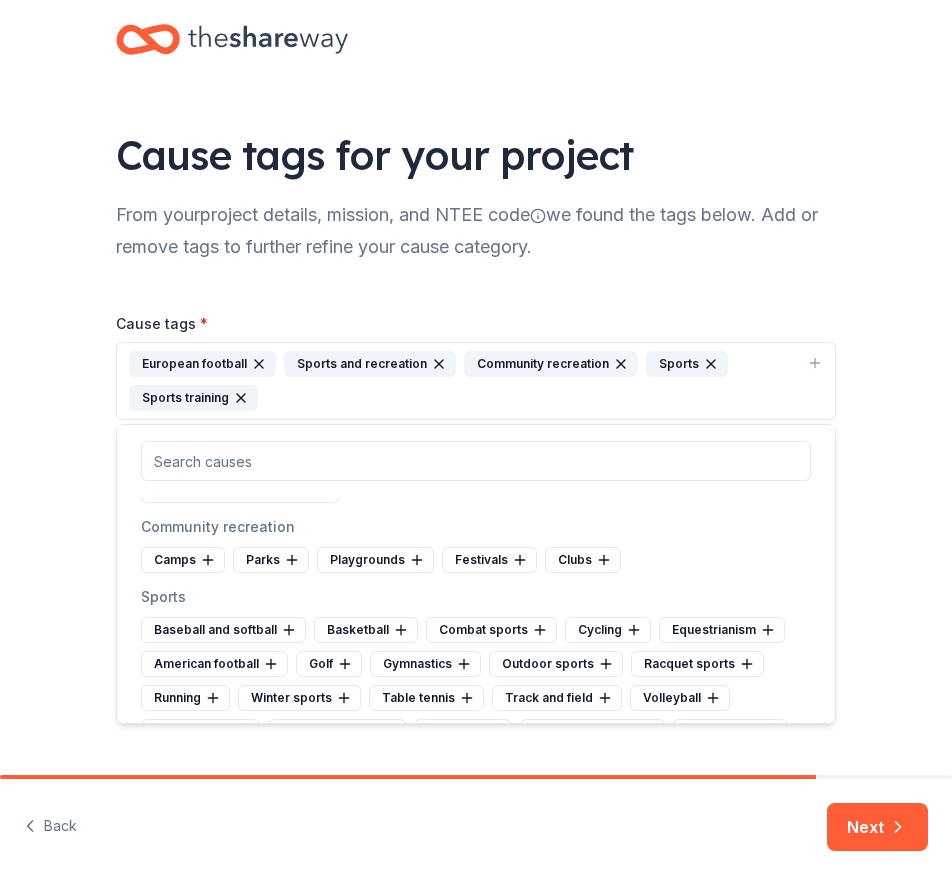 scroll, scrollTop: 7300, scrollLeft: 0, axis: vertical 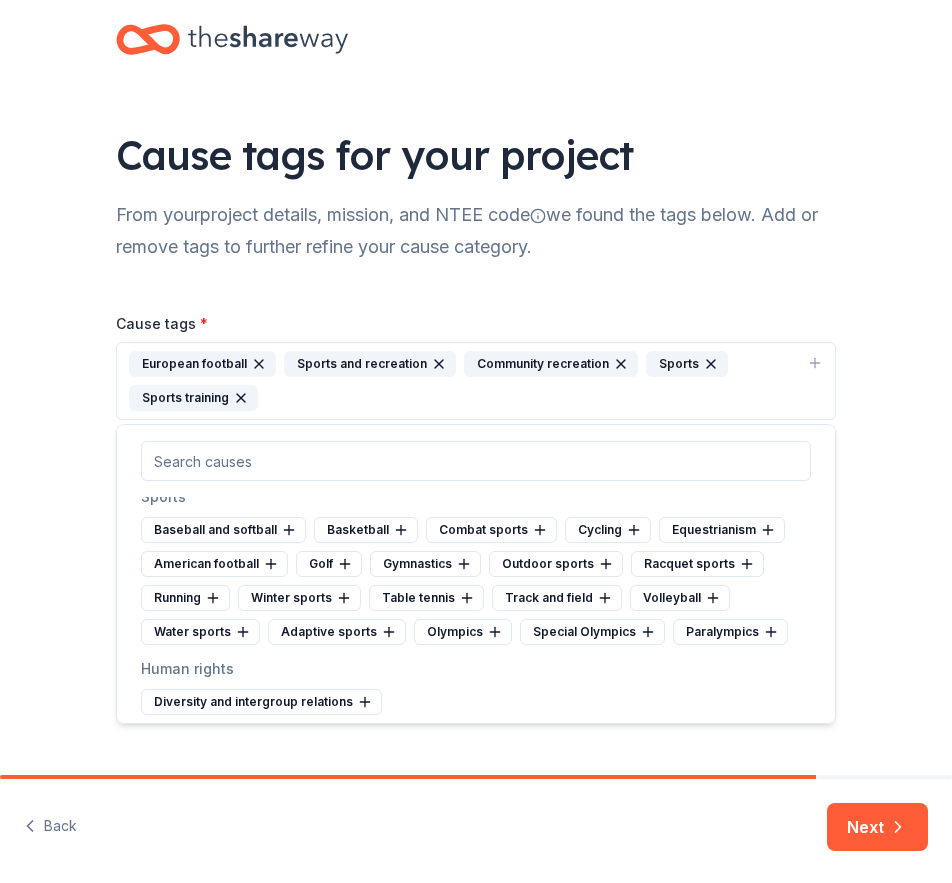 click 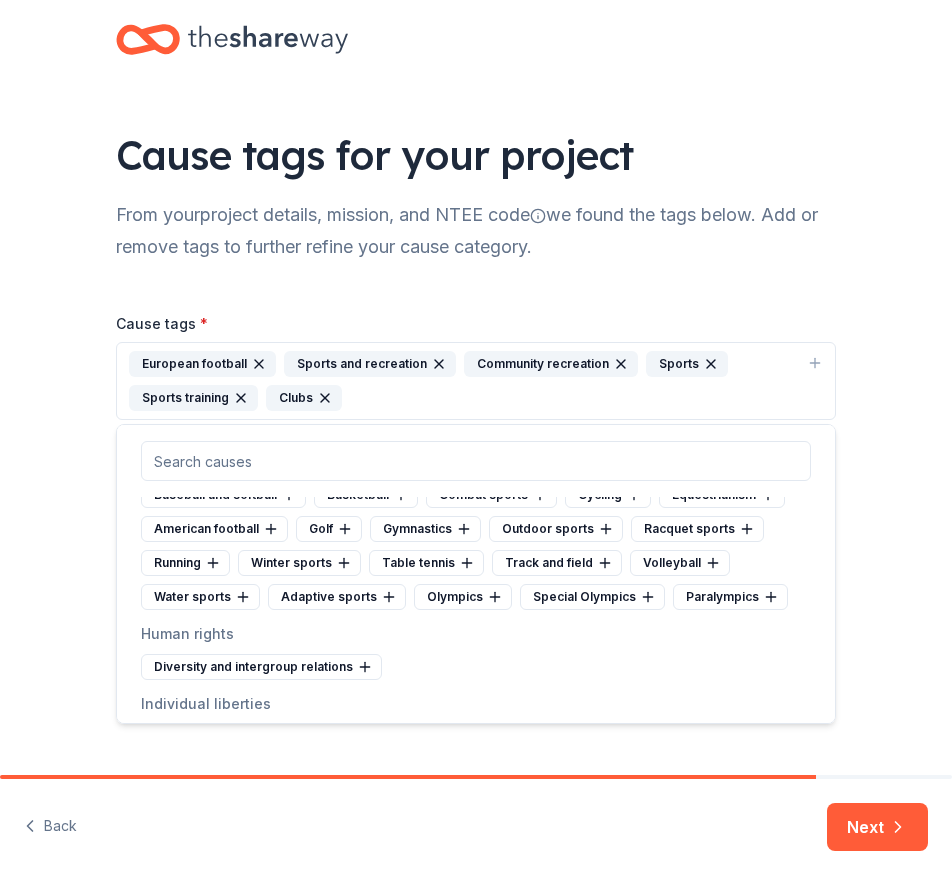 scroll, scrollTop: 7300, scrollLeft: 0, axis: vertical 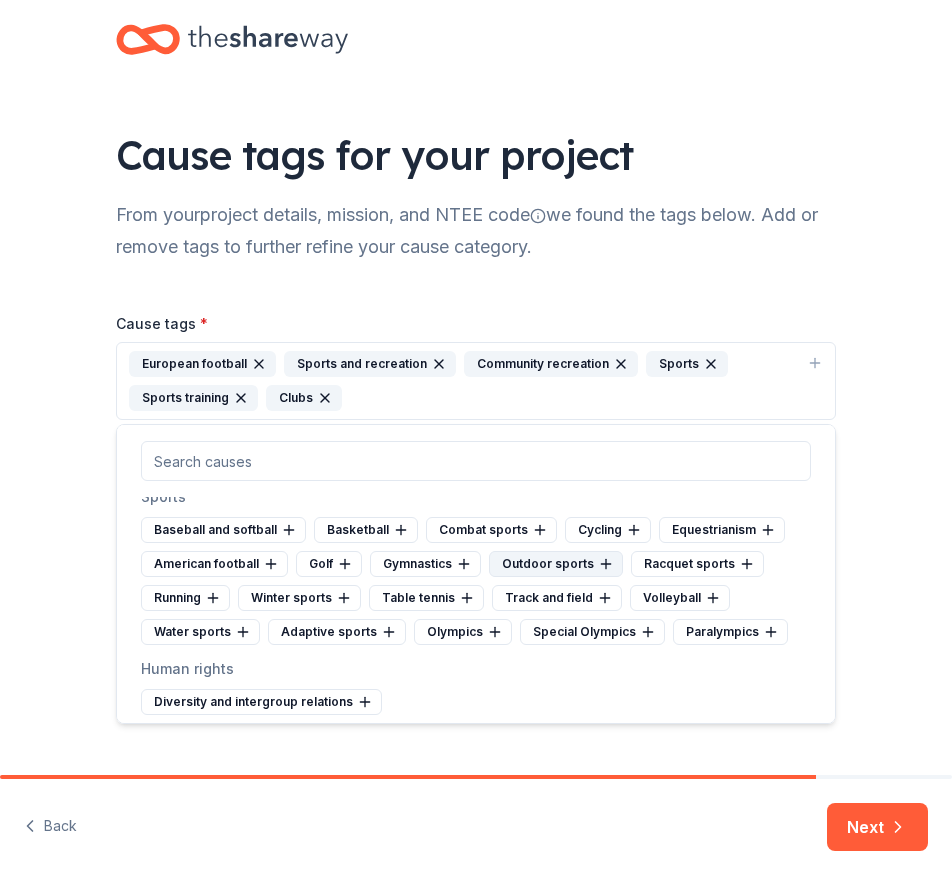 click 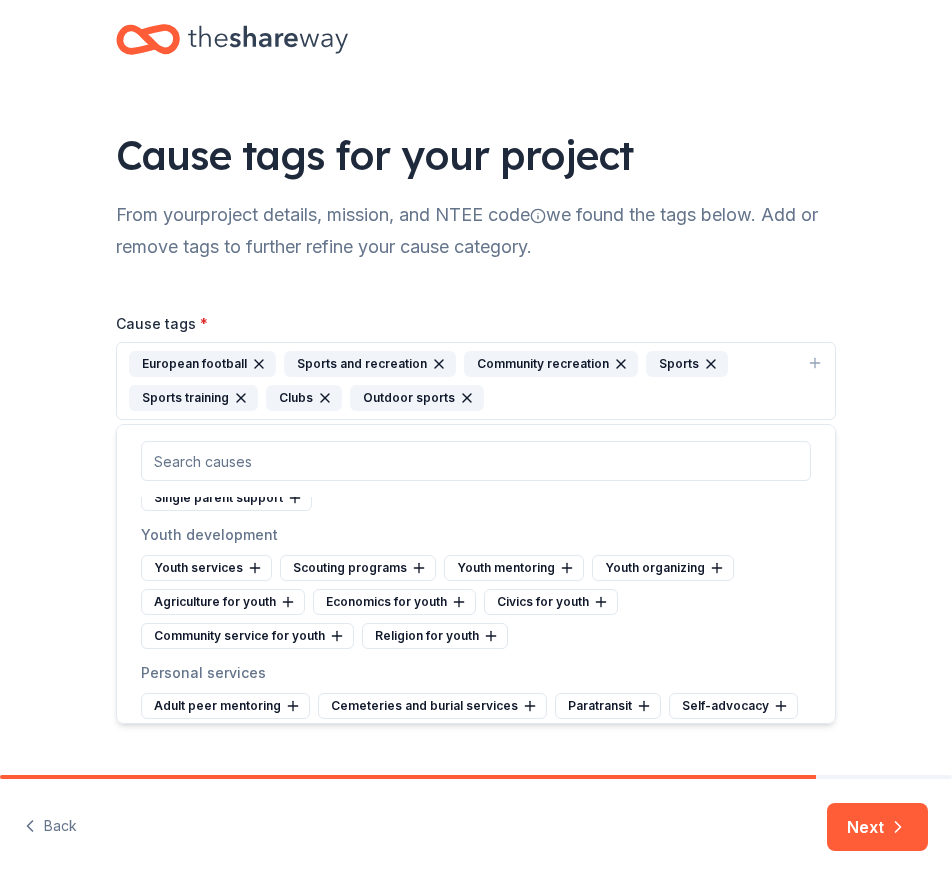scroll, scrollTop: 8400, scrollLeft: 0, axis: vertical 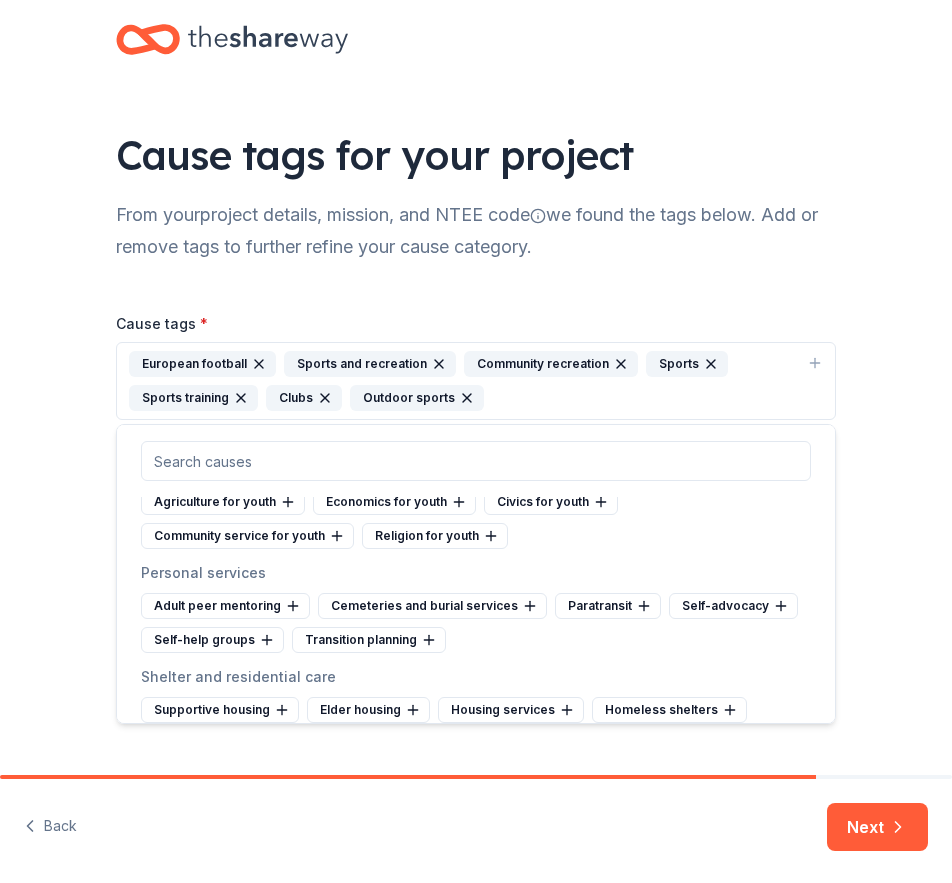 click 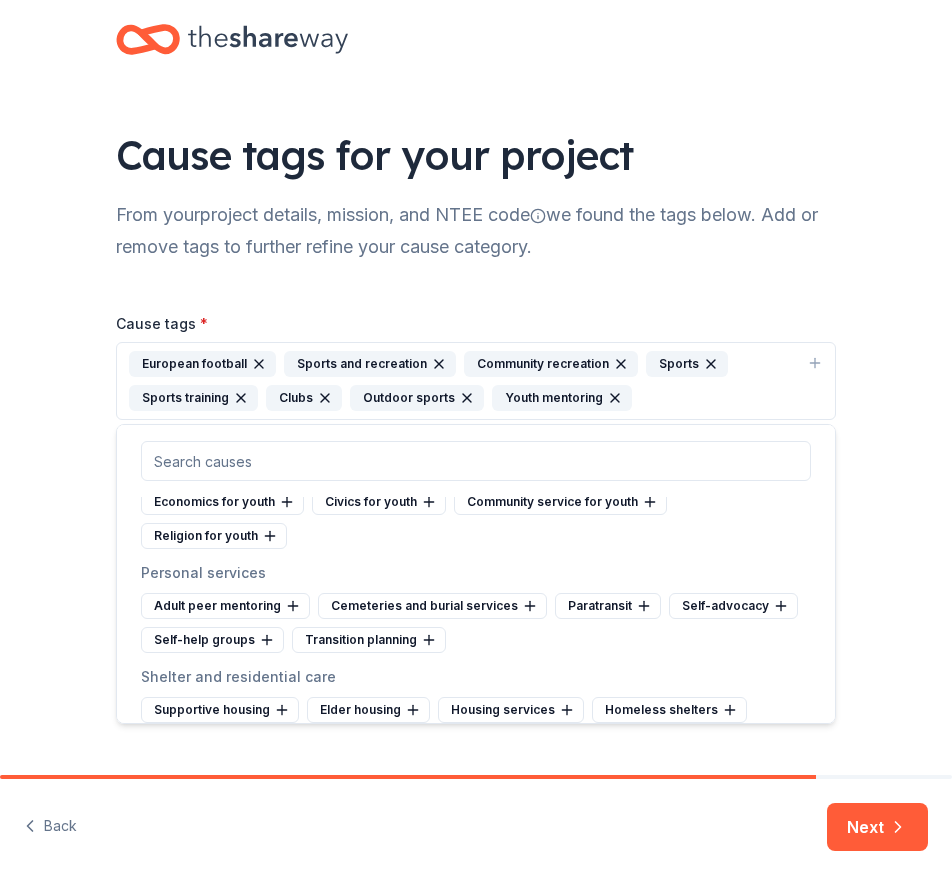 click 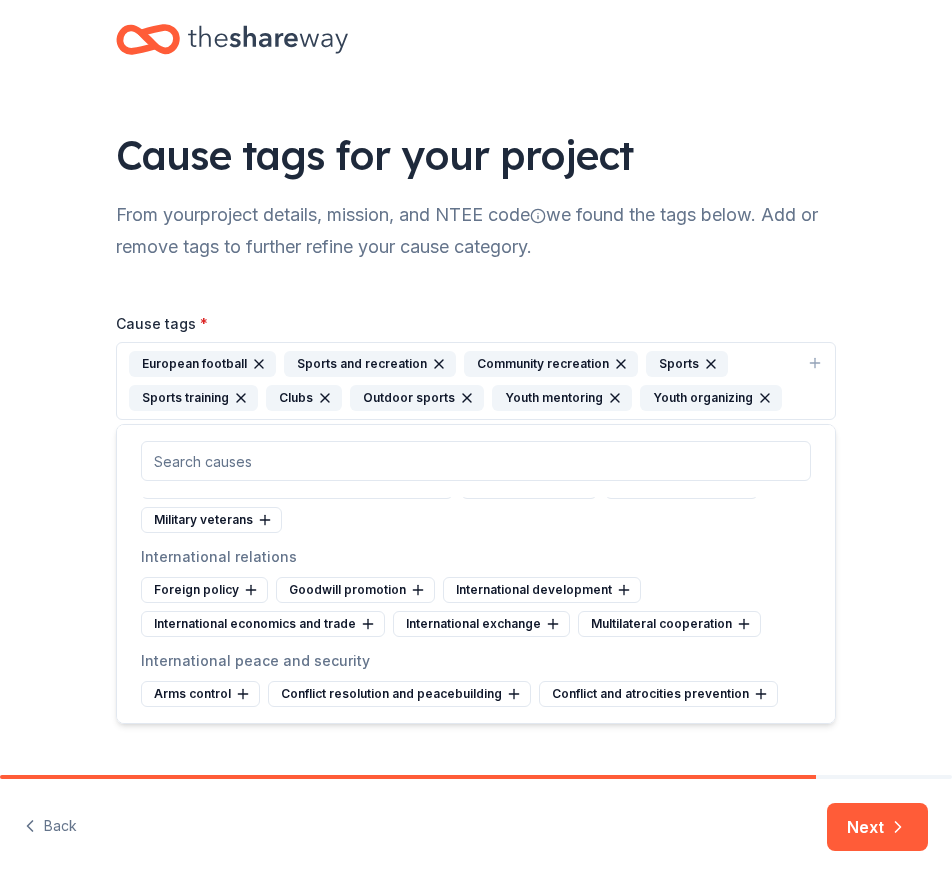 scroll, scrollTop: 8866, scrollLeft: 0, axis: vertical 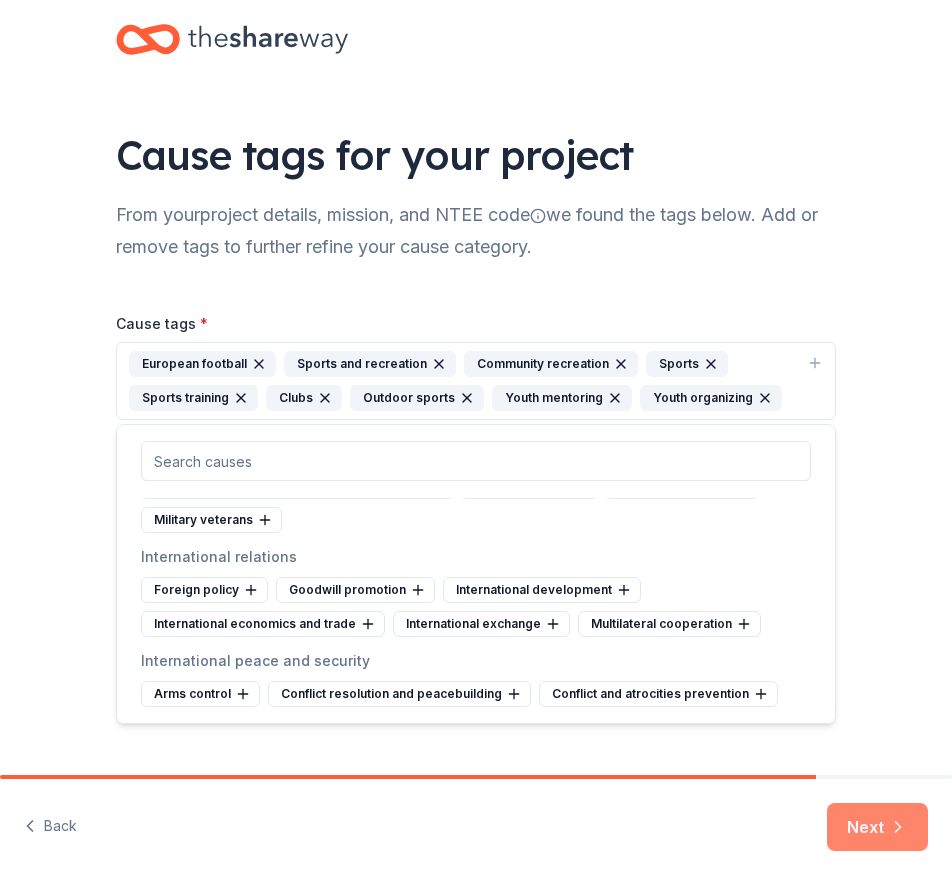 click on "Next" at bounding box center [877, 827] 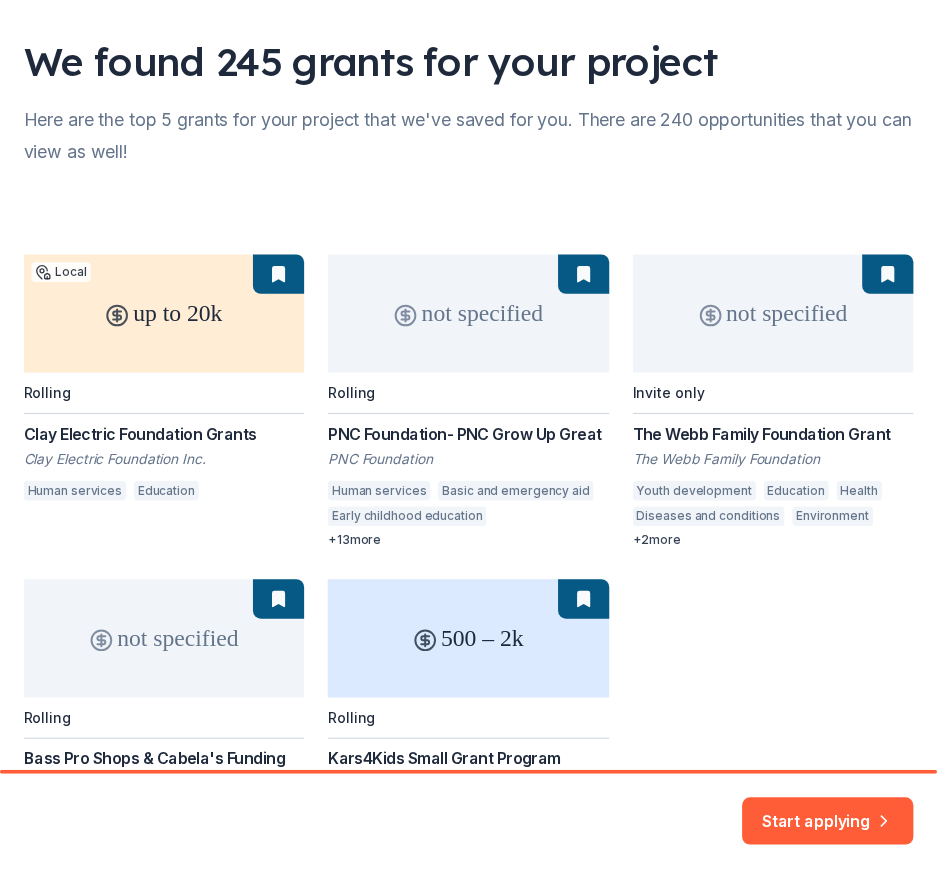 scroll, scrollTop: 0, scrollLeft: 0, axis: both 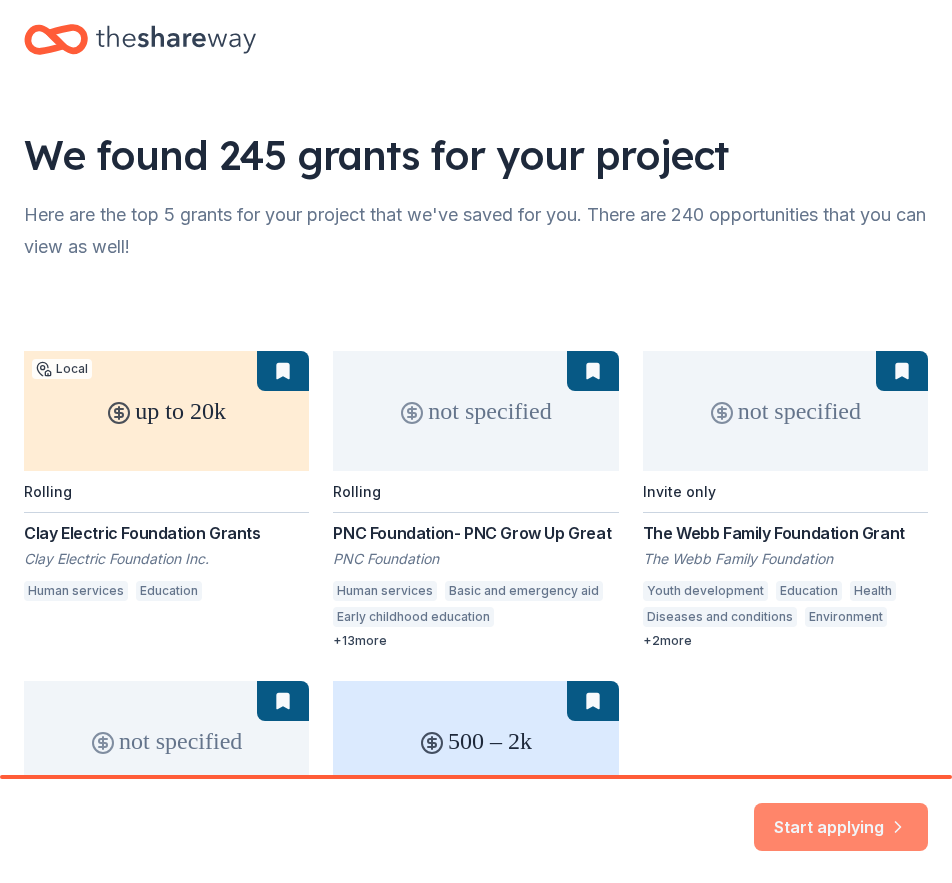 click on "Start applying" at bounding box center (841, 815) 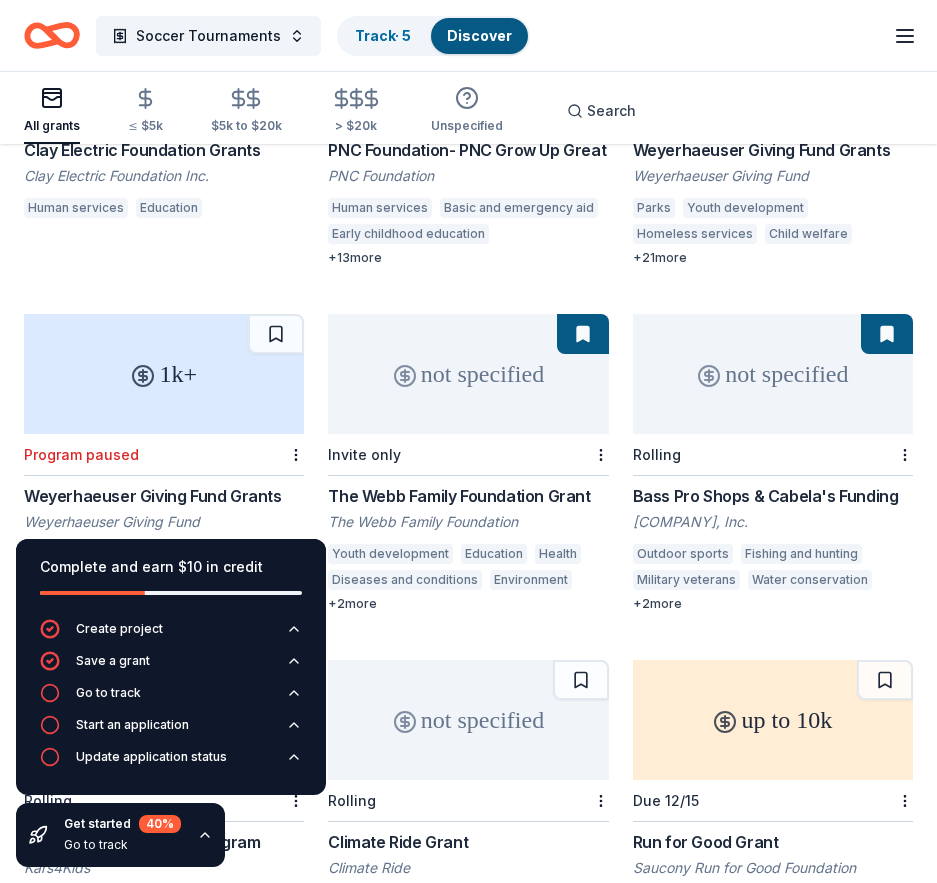 scroll, scrollTop: 400, scrollLeft: 0, axis: vertical 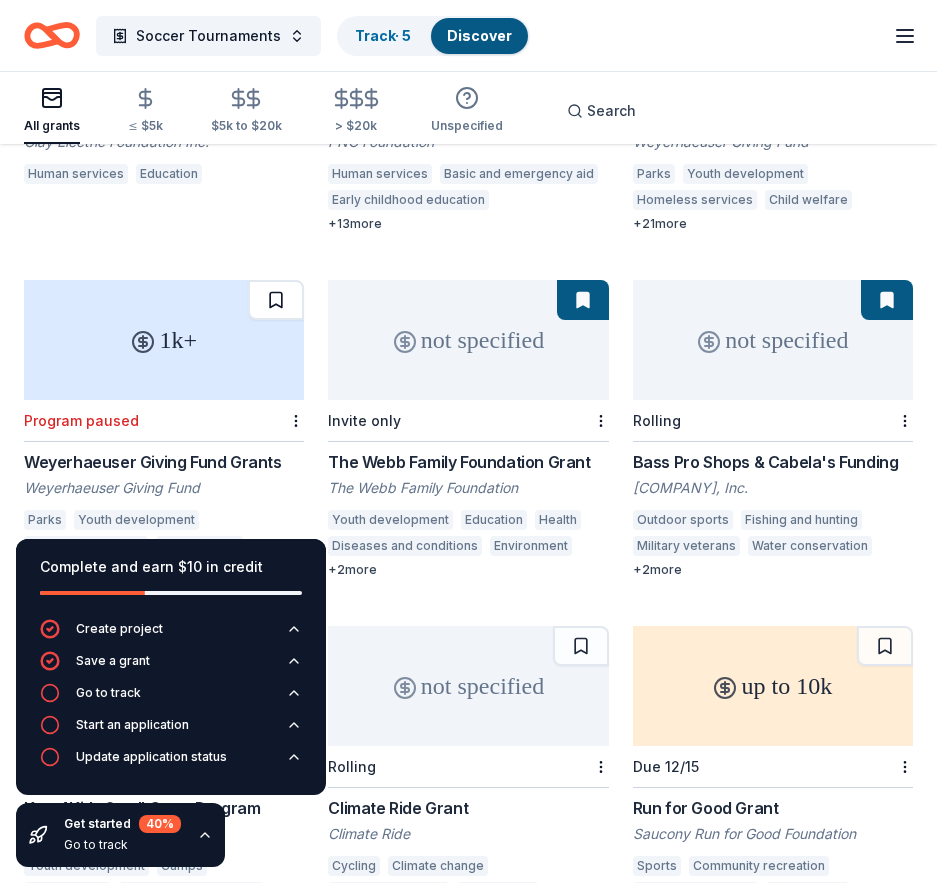 click at bounding box center (885, -46) 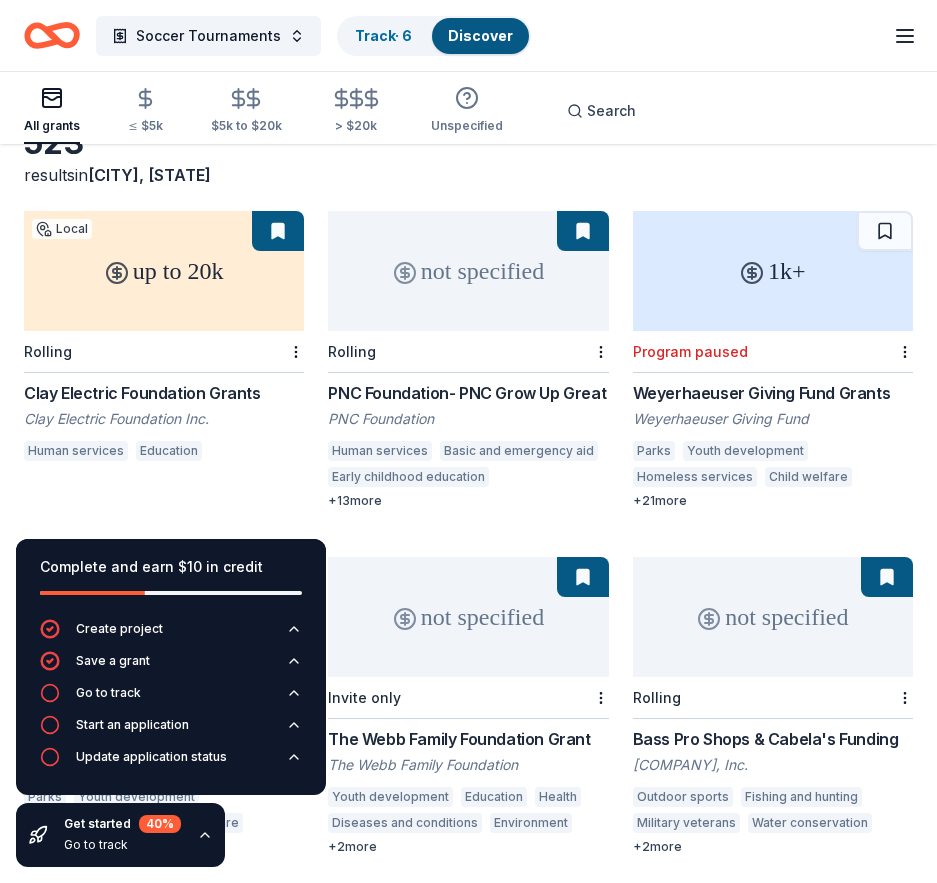 scroll, scrollTop: 100, scrollLeft: 0, axis: vertical 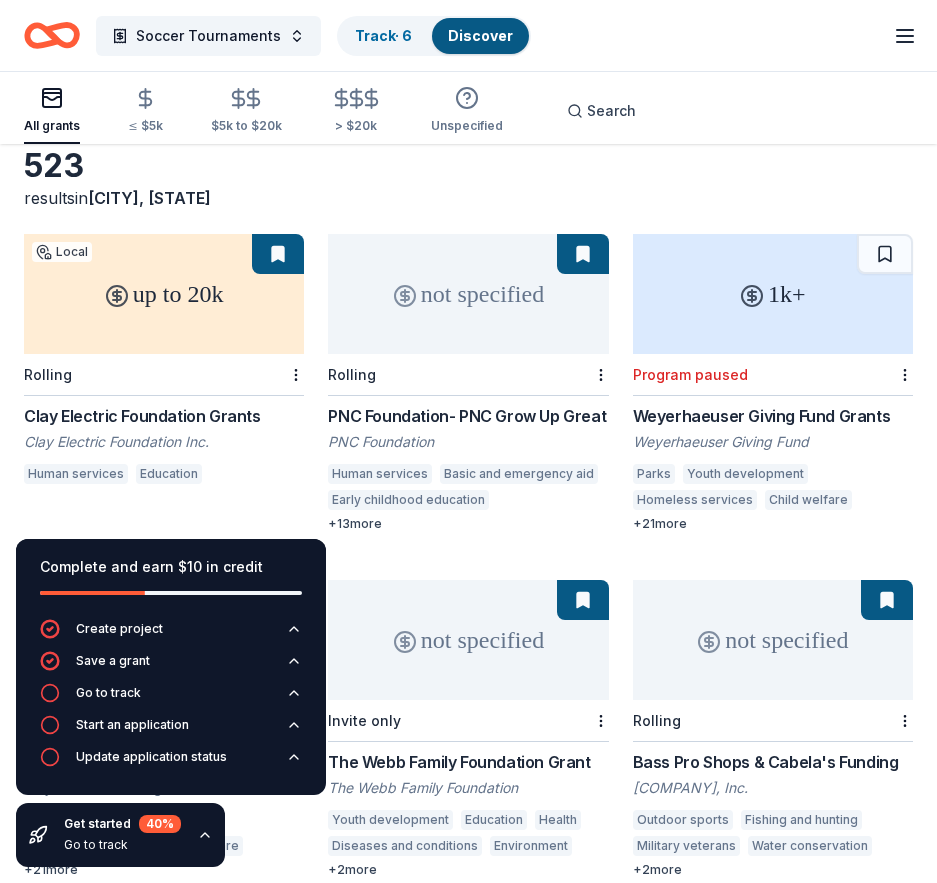 click at bounding box center [278, 254] 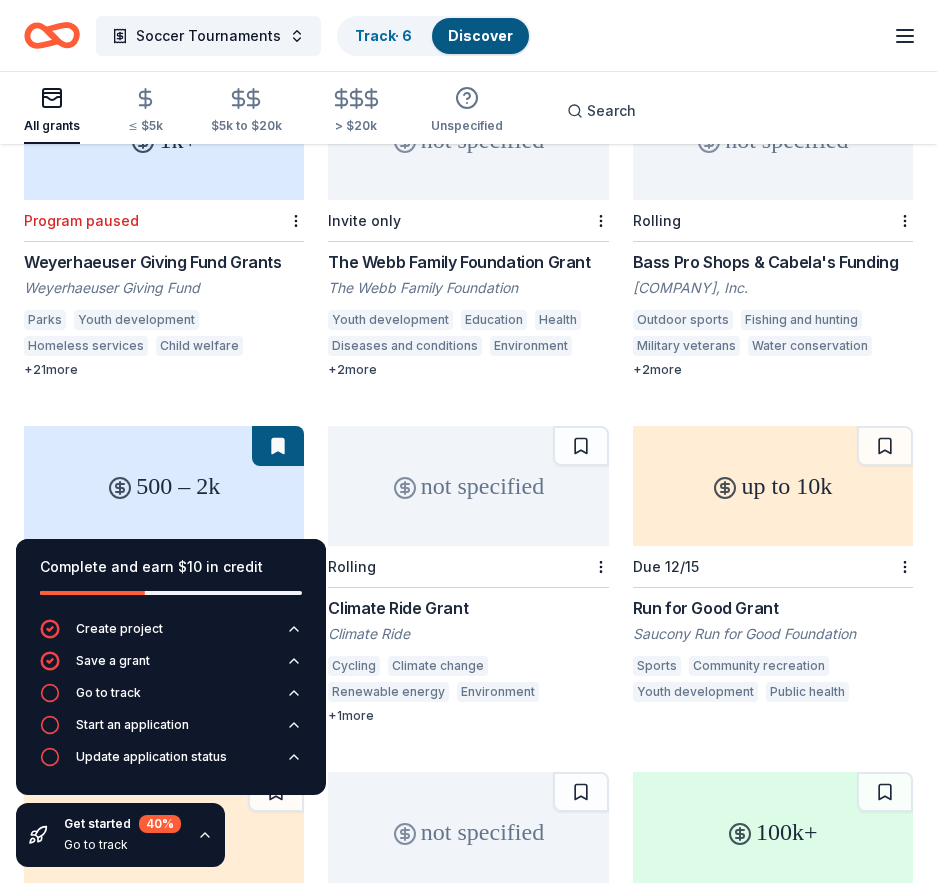 scroll, scrollTop: 500, scrollLeft: 0, axis: vertical 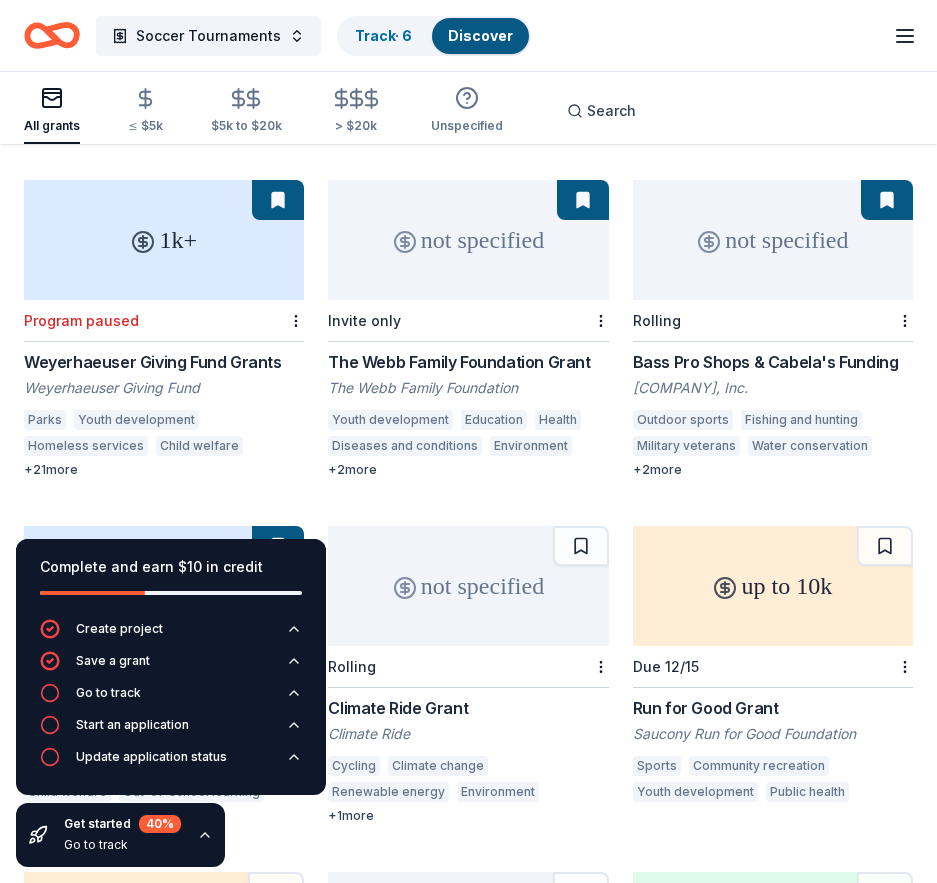 click at bounding box center (583, 200) 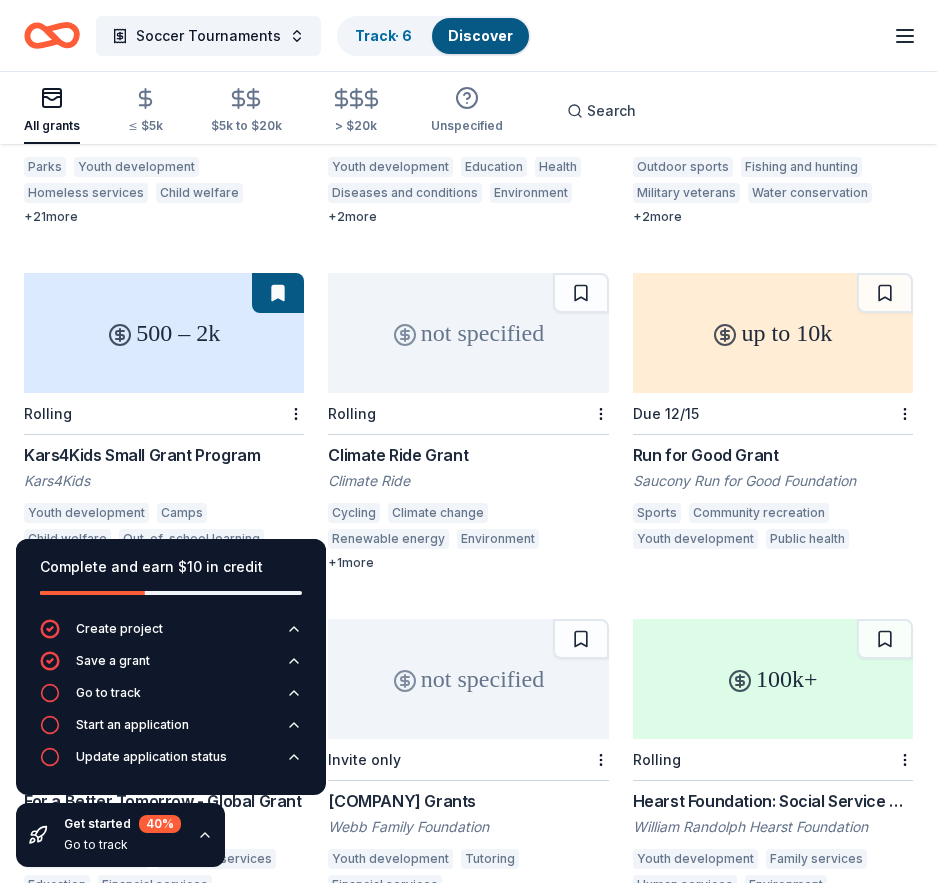scroll, scrollTop: 800, scrollLeft: 0, axis: vertical 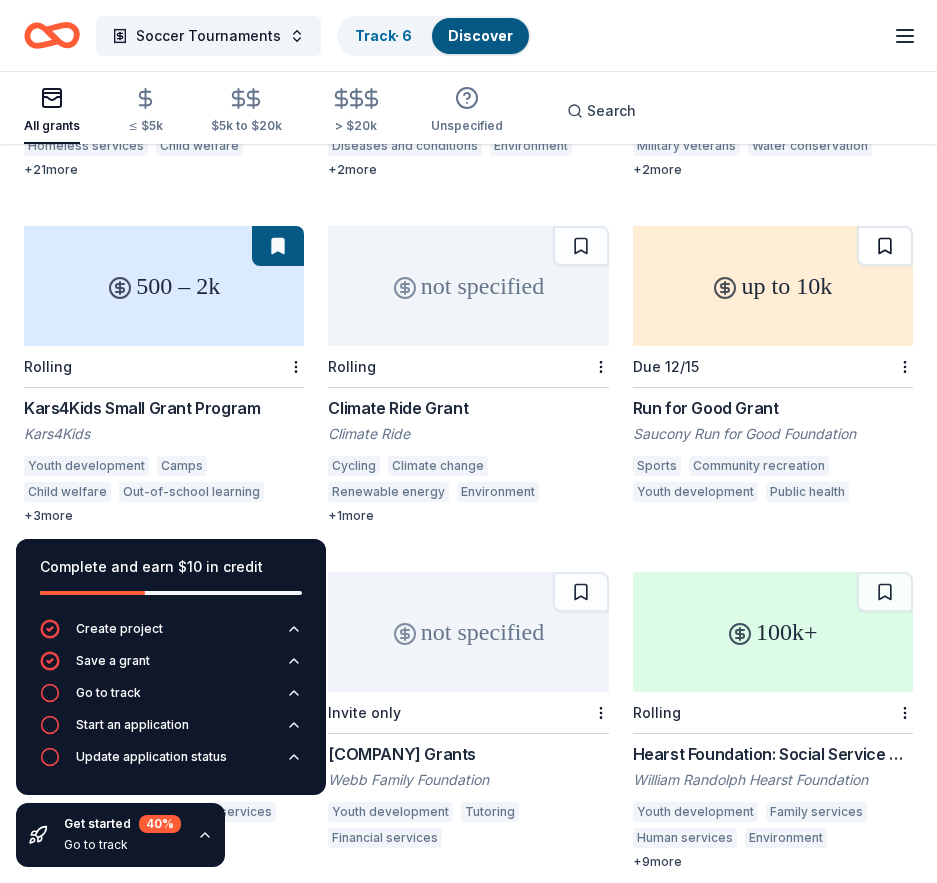 click at bounding box center [885, 246] 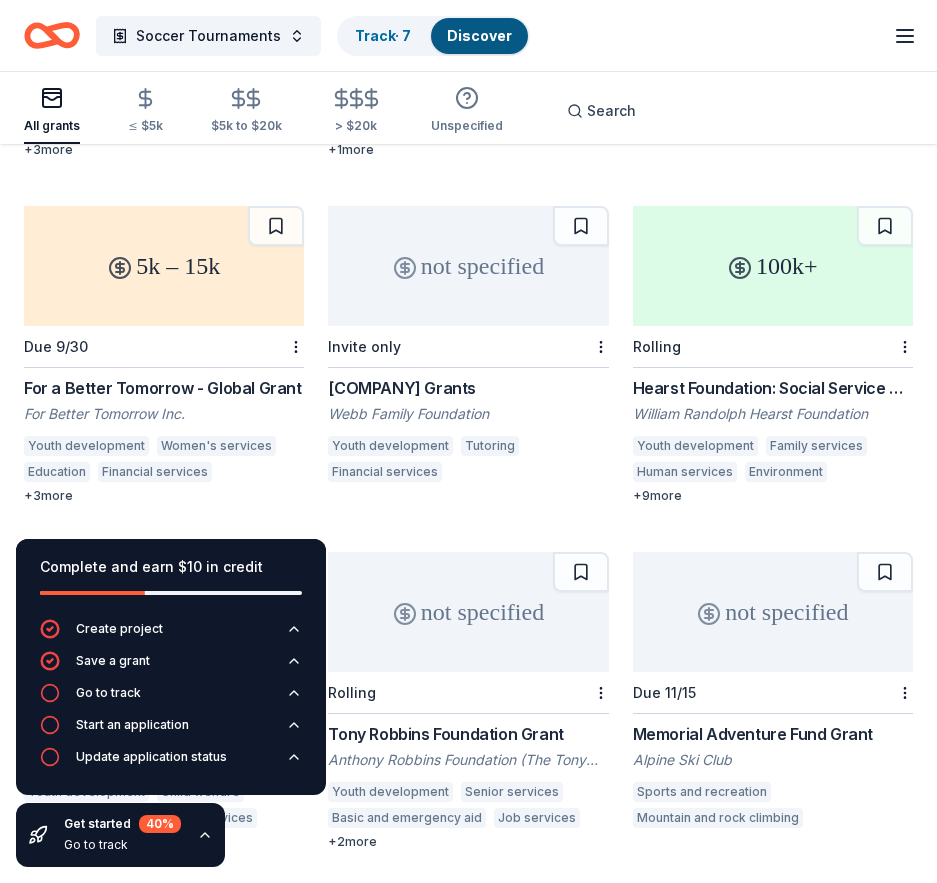 scroll, scrollTop: 1200, scrollLeft: 0, axis: vertical 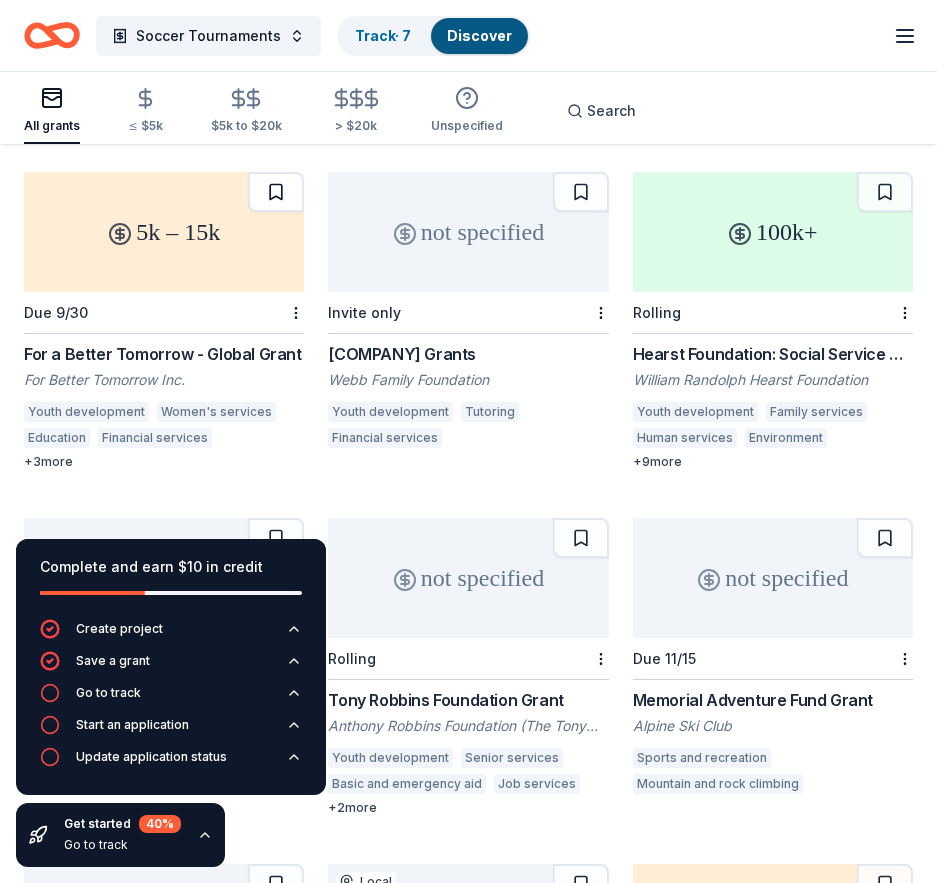 click at bounding box center (276, 192) 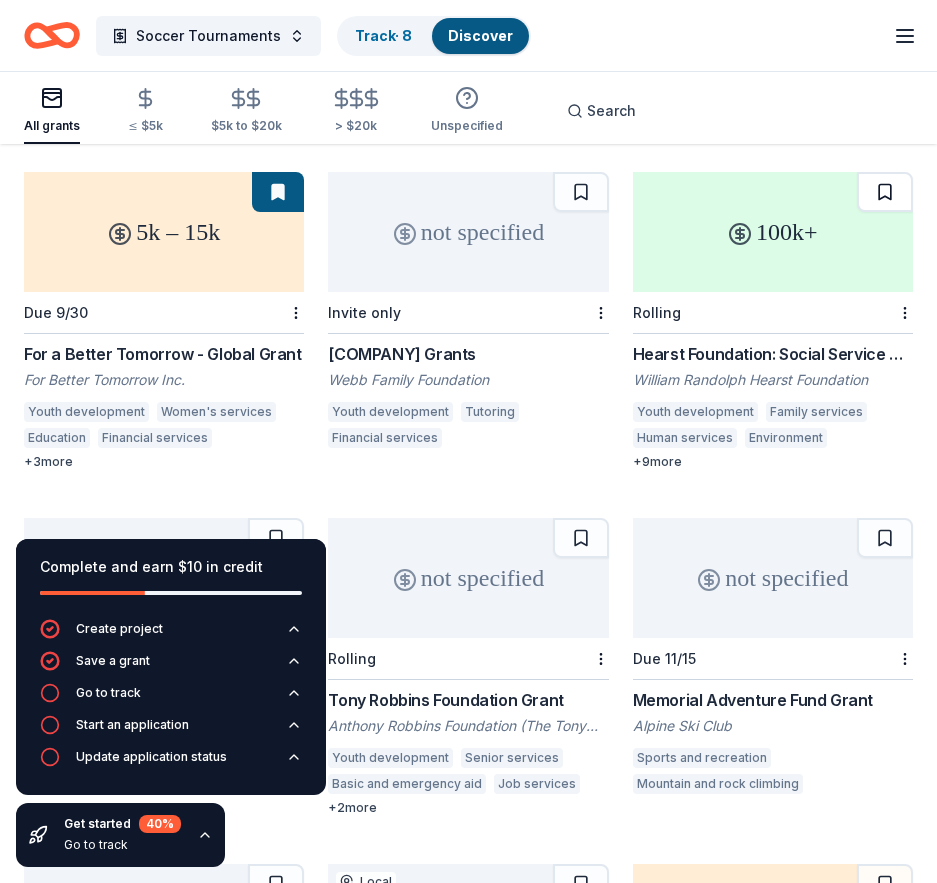 click at bounding box center (885, 192) 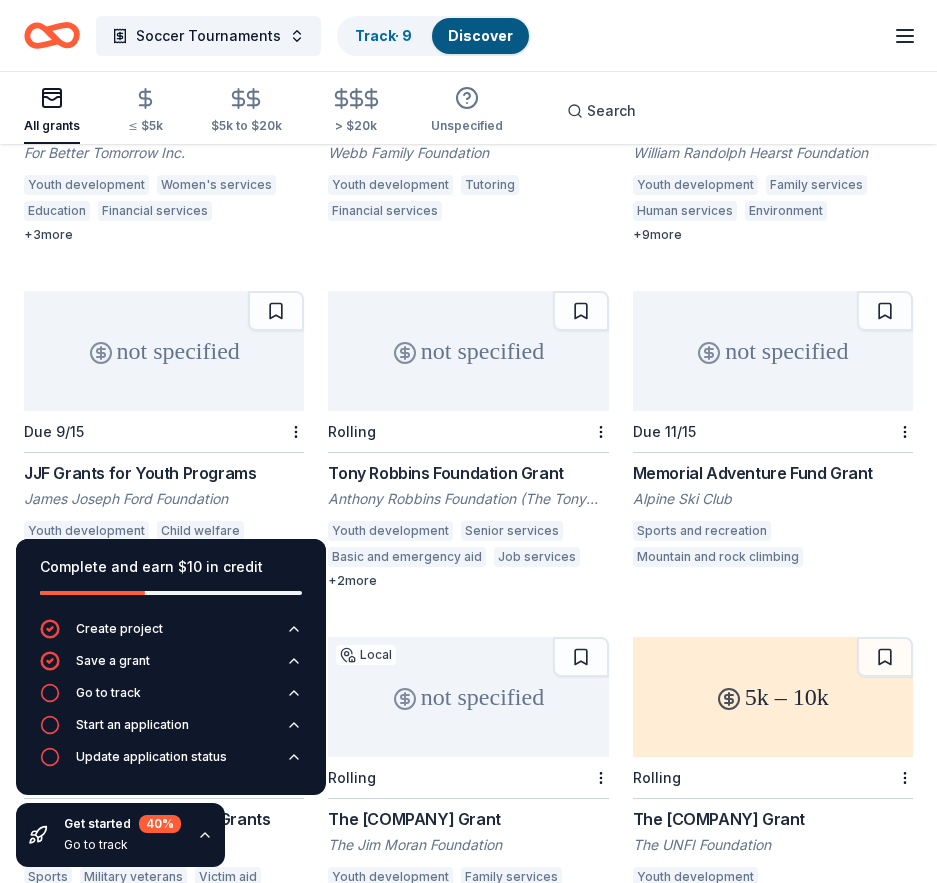 scroll, scrollTop: 1500, scrollLeft: 0, axis: vertical 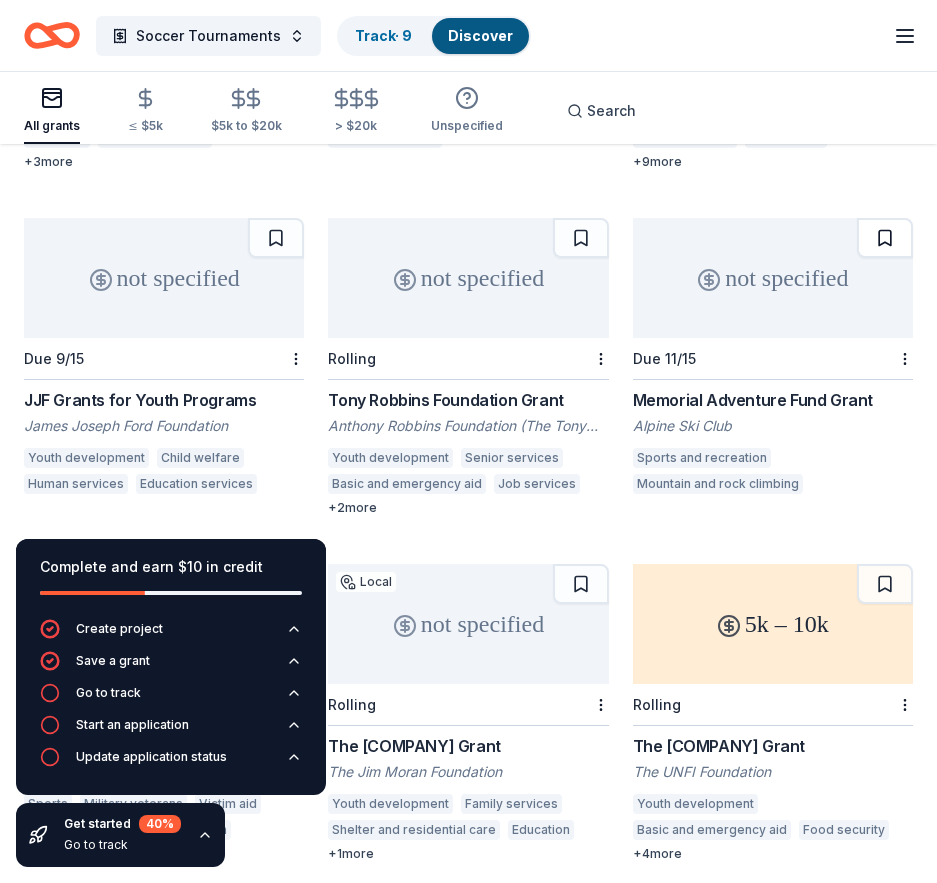 click at bounding box center (885, 238) 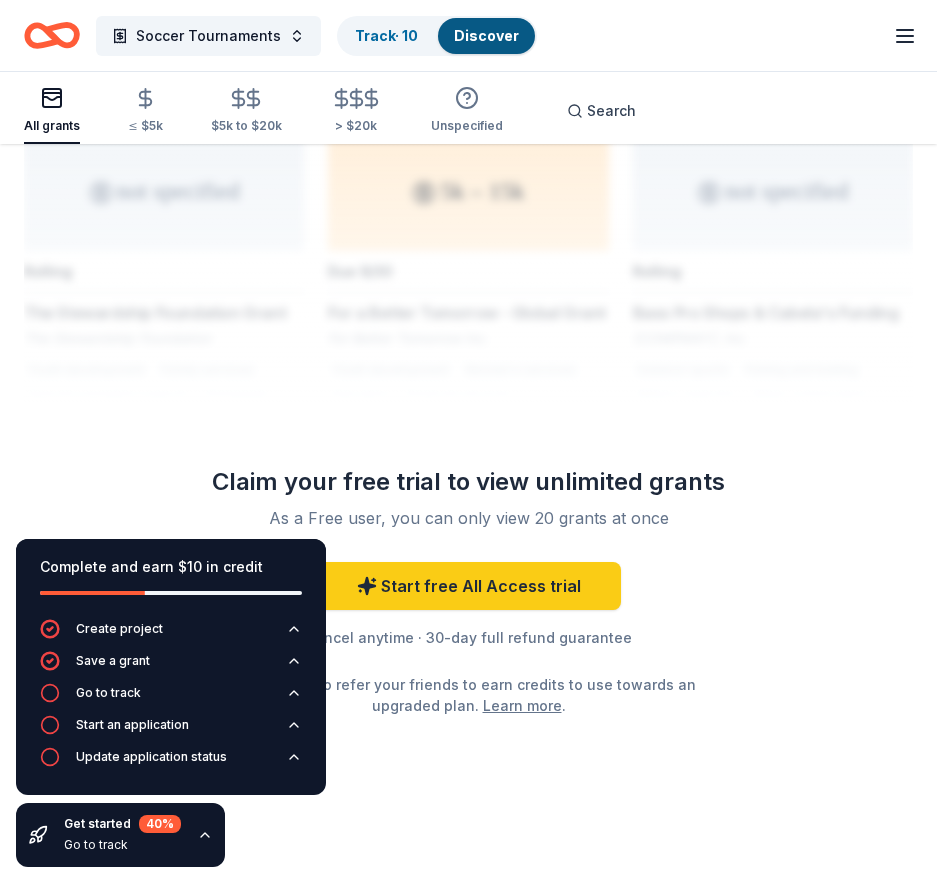 scroll, scrollTop: 2675, scrollLeft: 0, axis: vertical 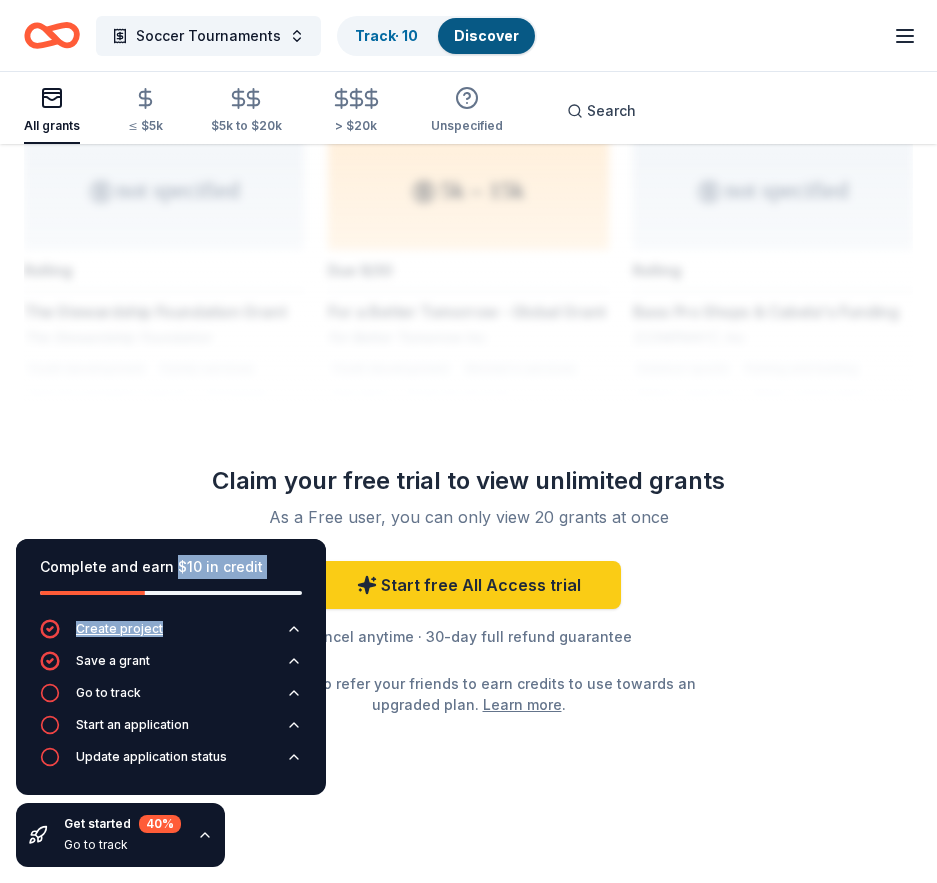 drag, startPoint x: 175, startPoint y: 555, endPoint x: 292, endPoint y: 646, distance: 148.22281 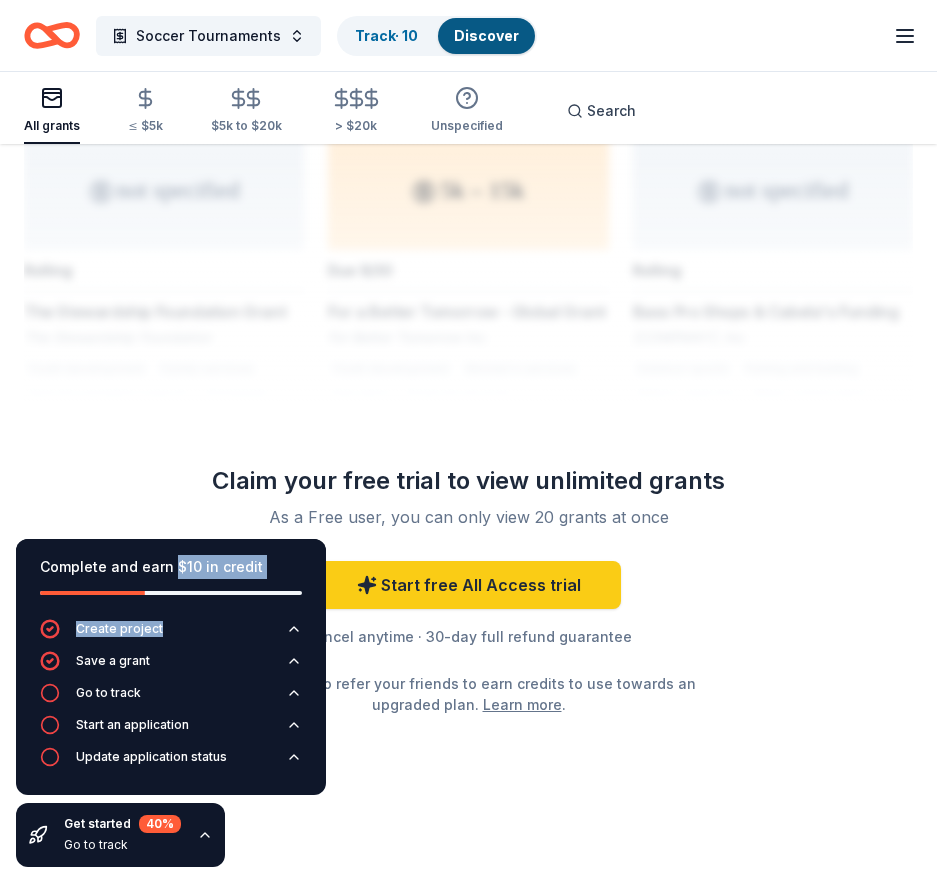 click on "523 results in [CITY], [STATE] up to 20k Local Rolling Clay Electric Foundation Grants Clay Electric Foundation Inc. Human services Education not specified Rolling PNC Foundation-PNC Grow Up Great PNC Foundation Human services Basic and emergency aid Early childhood education Educational management Arts education Arts and culture Microfinance Health care access Equal opportunity in education Housing development Home ownership STEM education Employment Parent-teacher involvement Community and economic development Business and industry + 13 more 1k+ Program paused Weyerhaeuser Giving Fund Grants Weyerhaeuser Giving Fund Parks Youth development Homeless services Child welfare Human services Supportive housing Education Environment Energy efficiency Environmental education Health Biodiversity Natural resources Financial services Elementary and secondary education Renewable energy Arts and culture Educational management Housing development Education services Disaster relief Cultural awareness Climate change + 21" at bounding box center [468, -823] 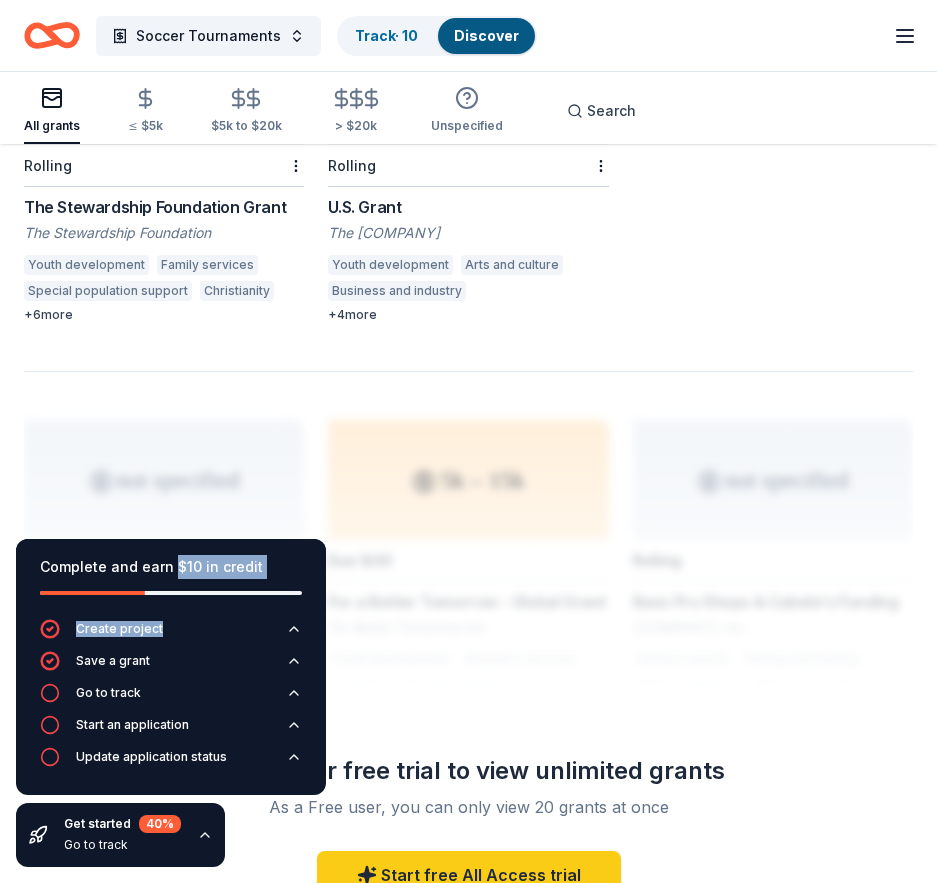 scroll, scrollTop: 2675, scrollLeft: 0, axis: vertical 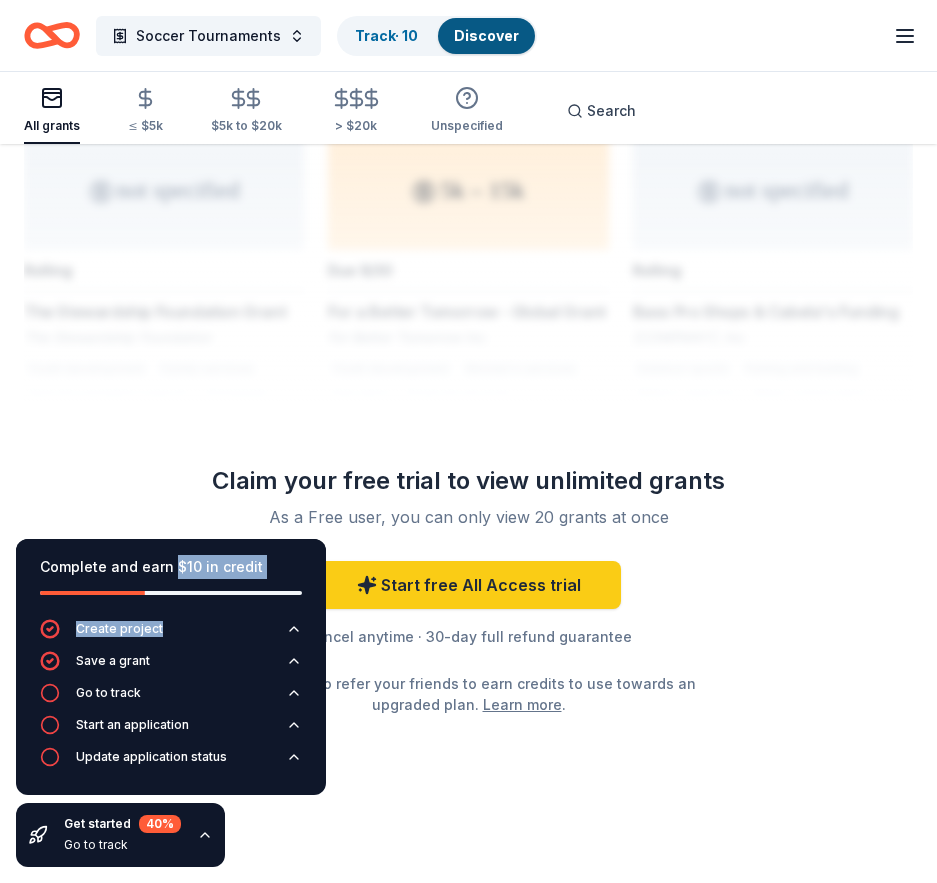 click on "523 results in [CITY], [STATE] up to 20k Local Rolling Clay Electric Foundation Grants Clay Electric Foundation Inc. Human services Education not specified Rolling PNC Foundation-PNC Grow Up Great PNC Foundation Human services Basic and emergency aid Early childhood education Educational management Arts education Arts and culture Microfinance Health care access Equal opportunity in education Housing development Home ownership STEM education Employment Parent-teacher involvement Community and economic development Business and industry + 13 more 1k+ Program paused Weyerhaeuser Giving Fund Grants Weyerhaeuser Giving Fund Parks Youth development Homeless services Child welfare Human services Supportive housing Education Environment Energy efficiency Environmental education Health Biodiversity Natural resources Financial services Elementary and secondary education Renewable energy Arts and culture Educational management Housing development Education services Disaster relief Cultural awareness Climate change + 21" at bounding box center (468, -823) 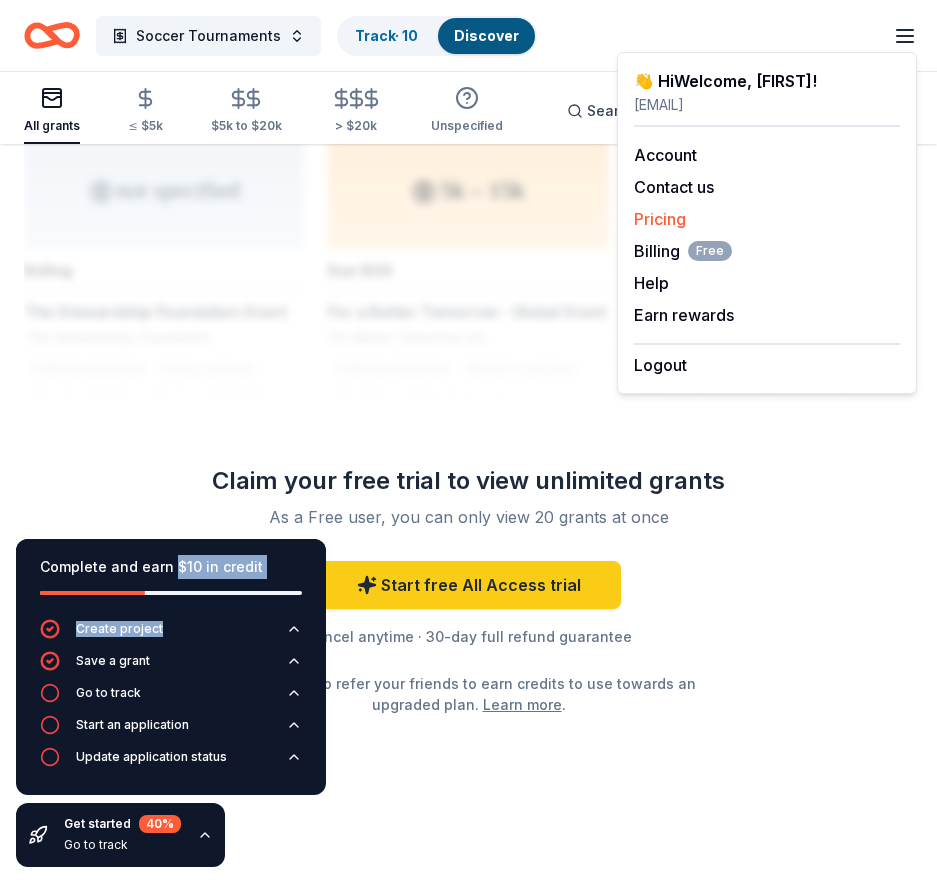 click on "Pricing" at bounding box center [660, 219] 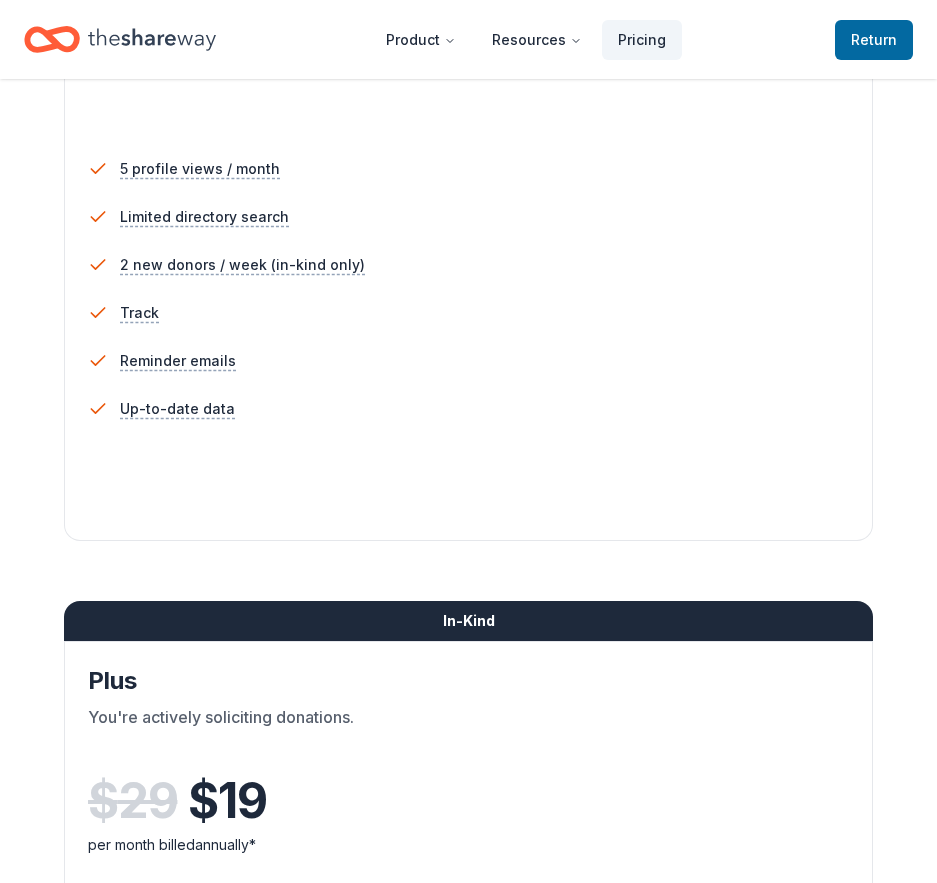 scroll, scrollTop: 100, scrollLeft: 0, axis: vertical 